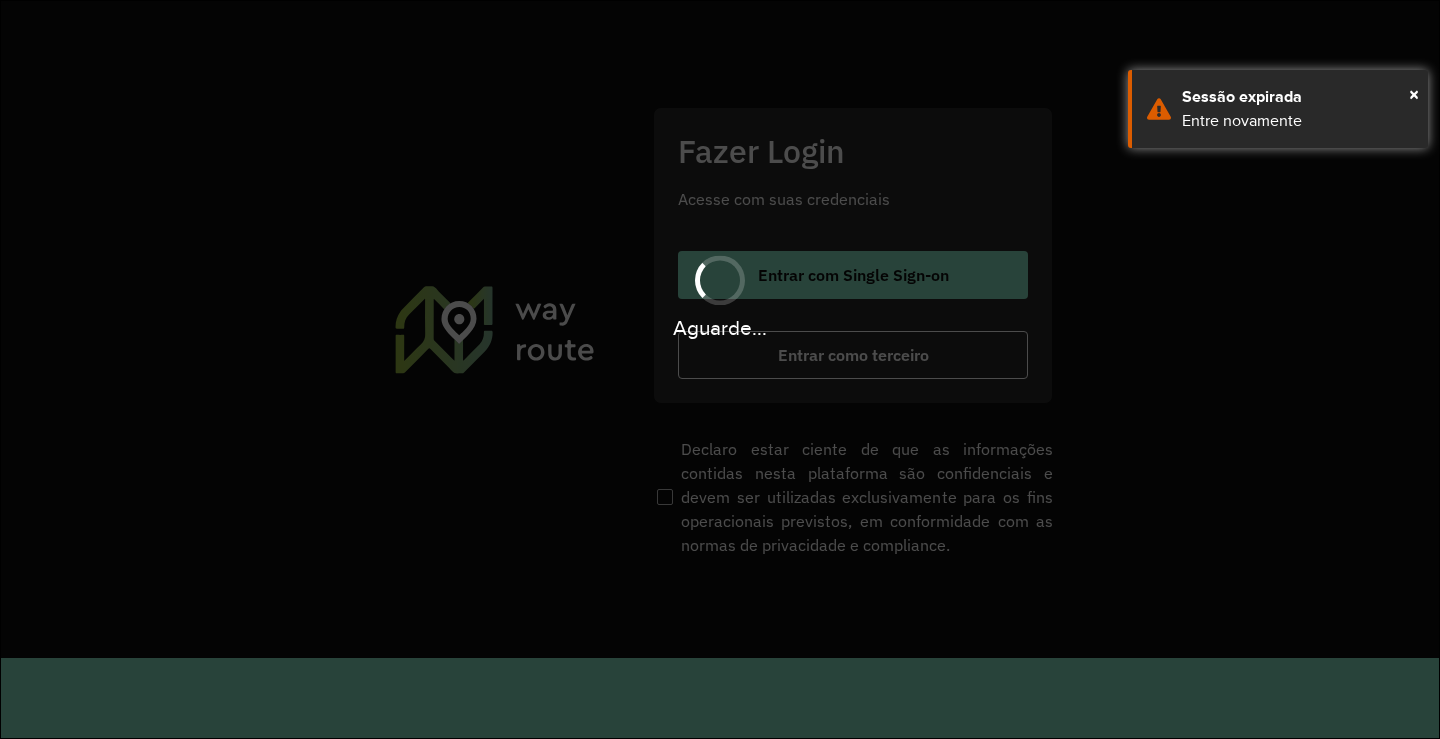 scroll, scrollTop: 0, scrollLeft: 0, axis: both 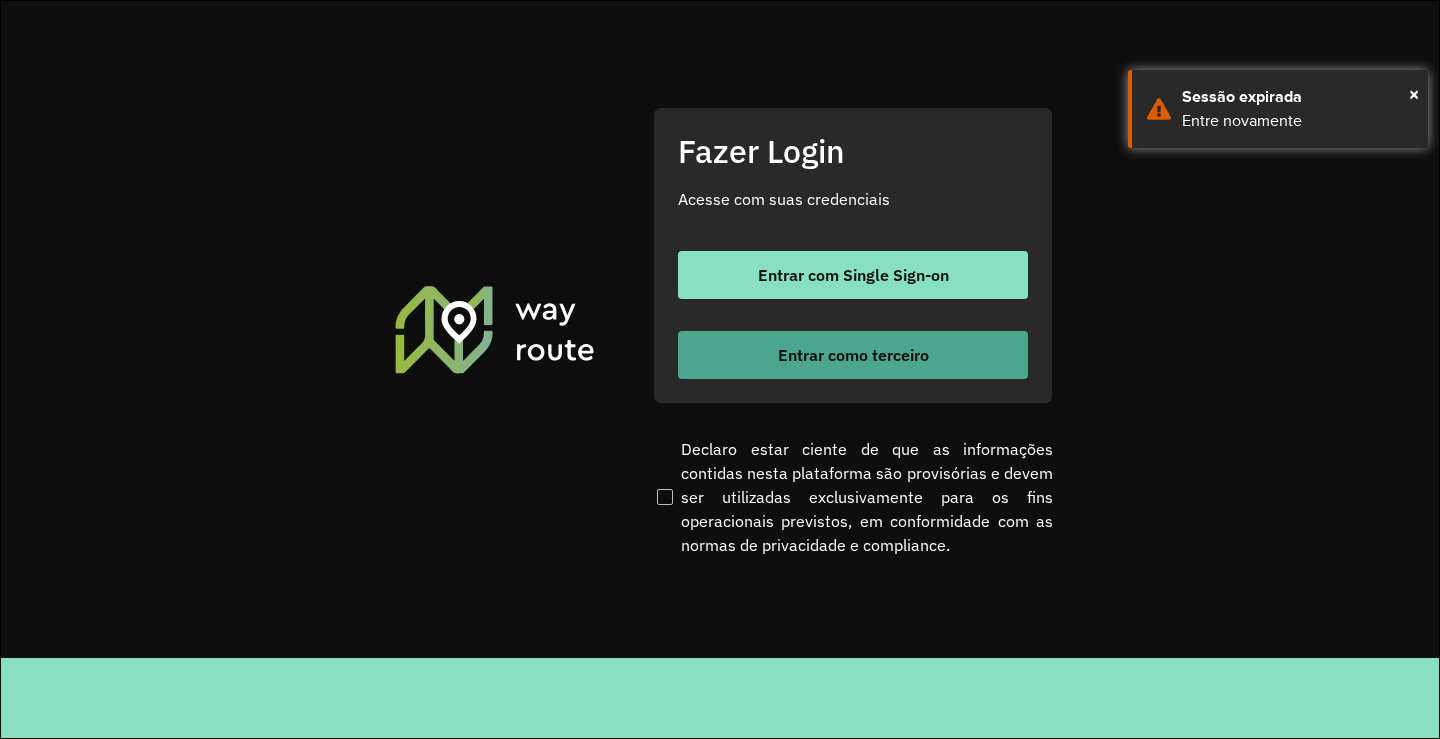 click on "Entrar como terceiro" at bounding box center (853, 355) 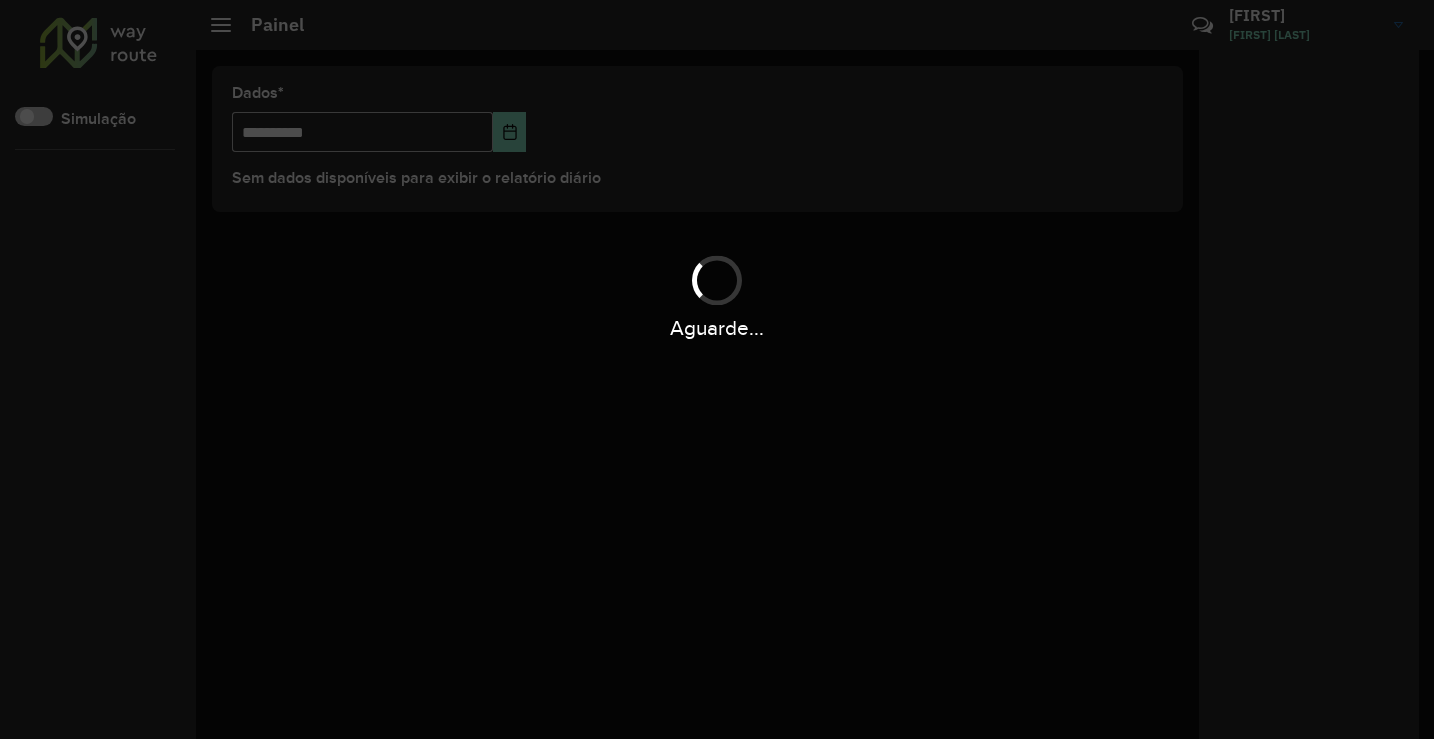 scroll, scrollTop: 0, scrollLeft: 0, axis: both 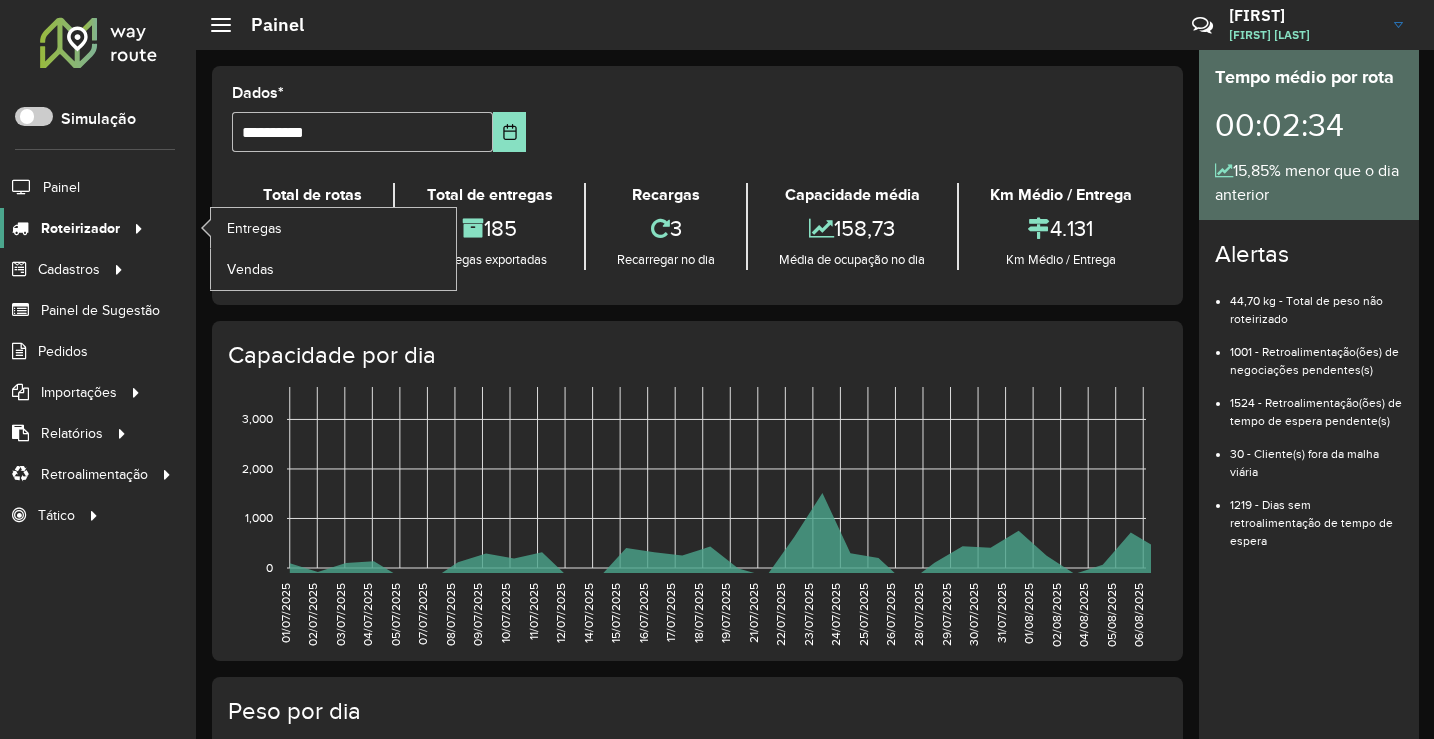 click on "Roteirizador" 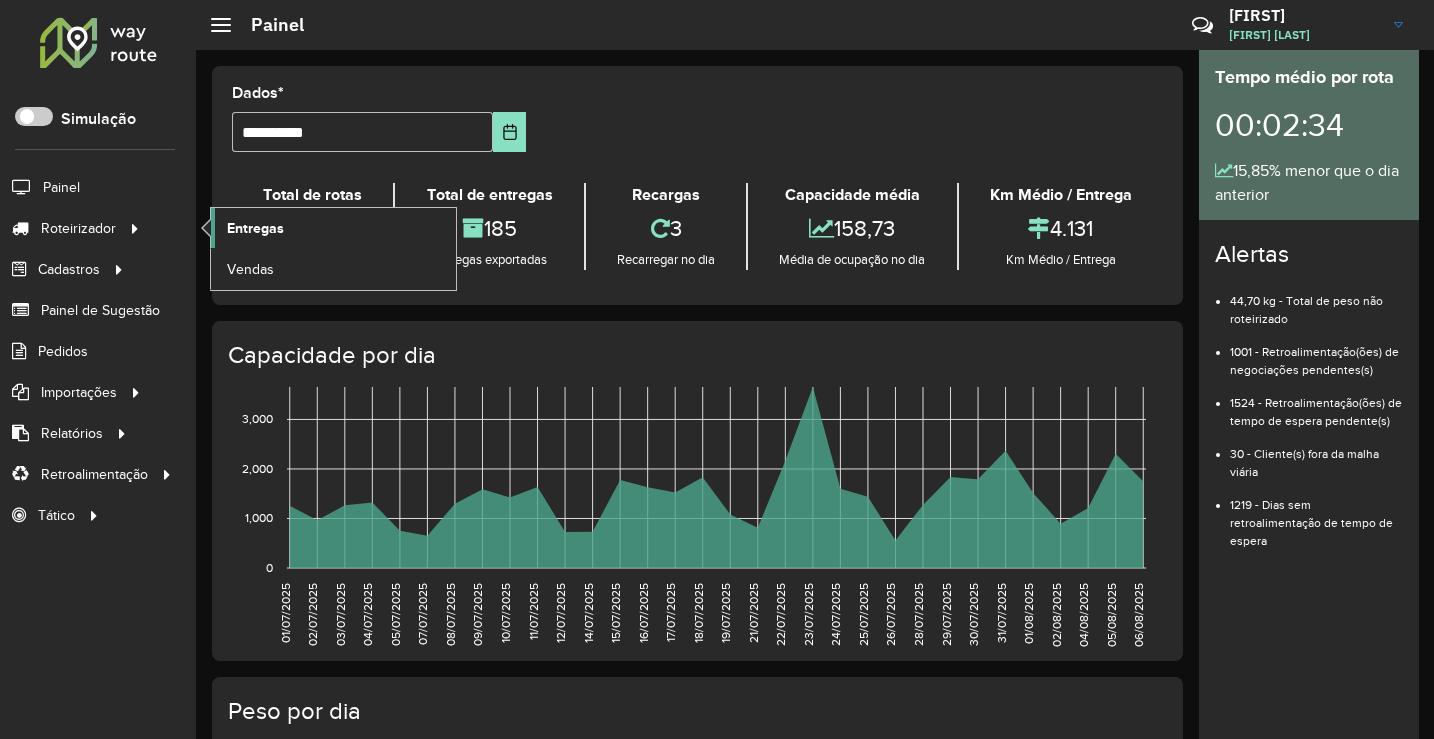 click on "Entregas" 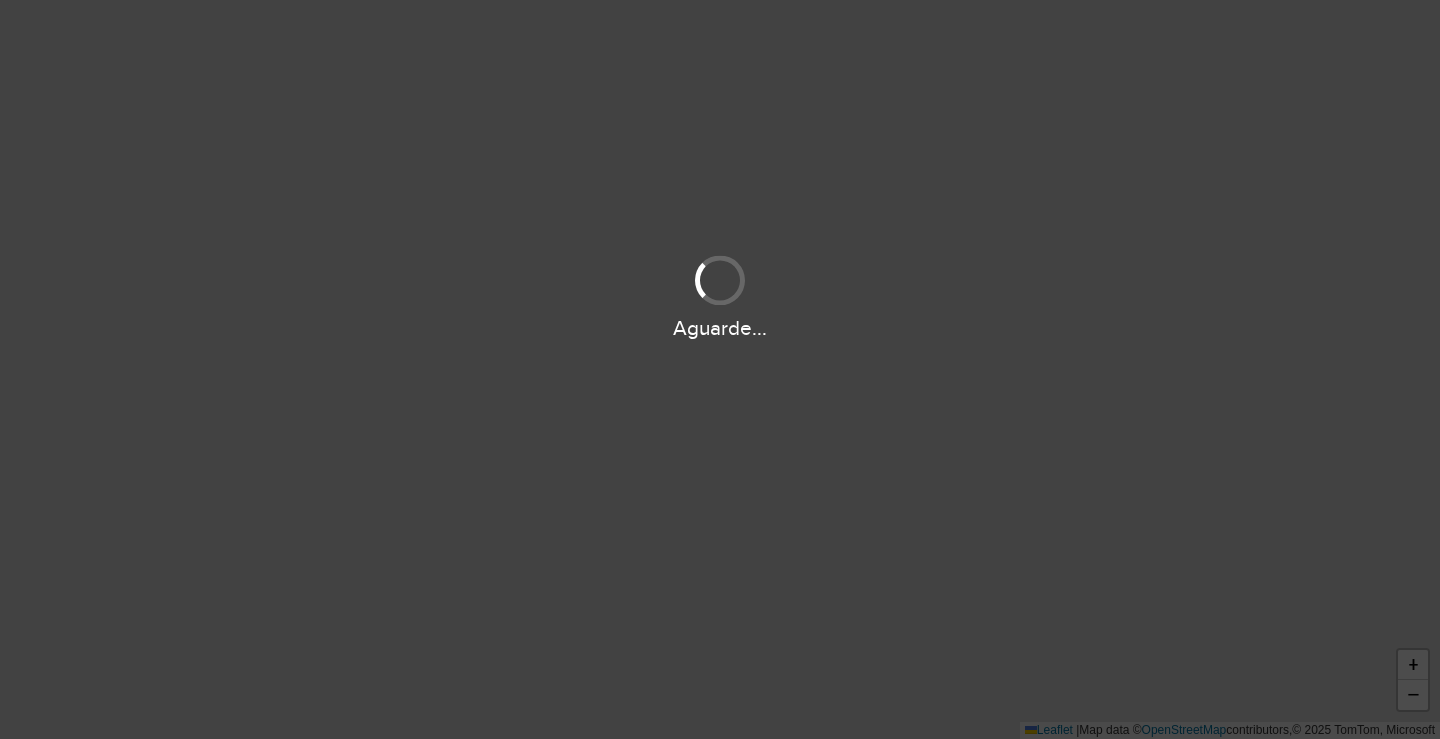 scroll, scrollTop: 0, scrollLeft: 0, axis: both 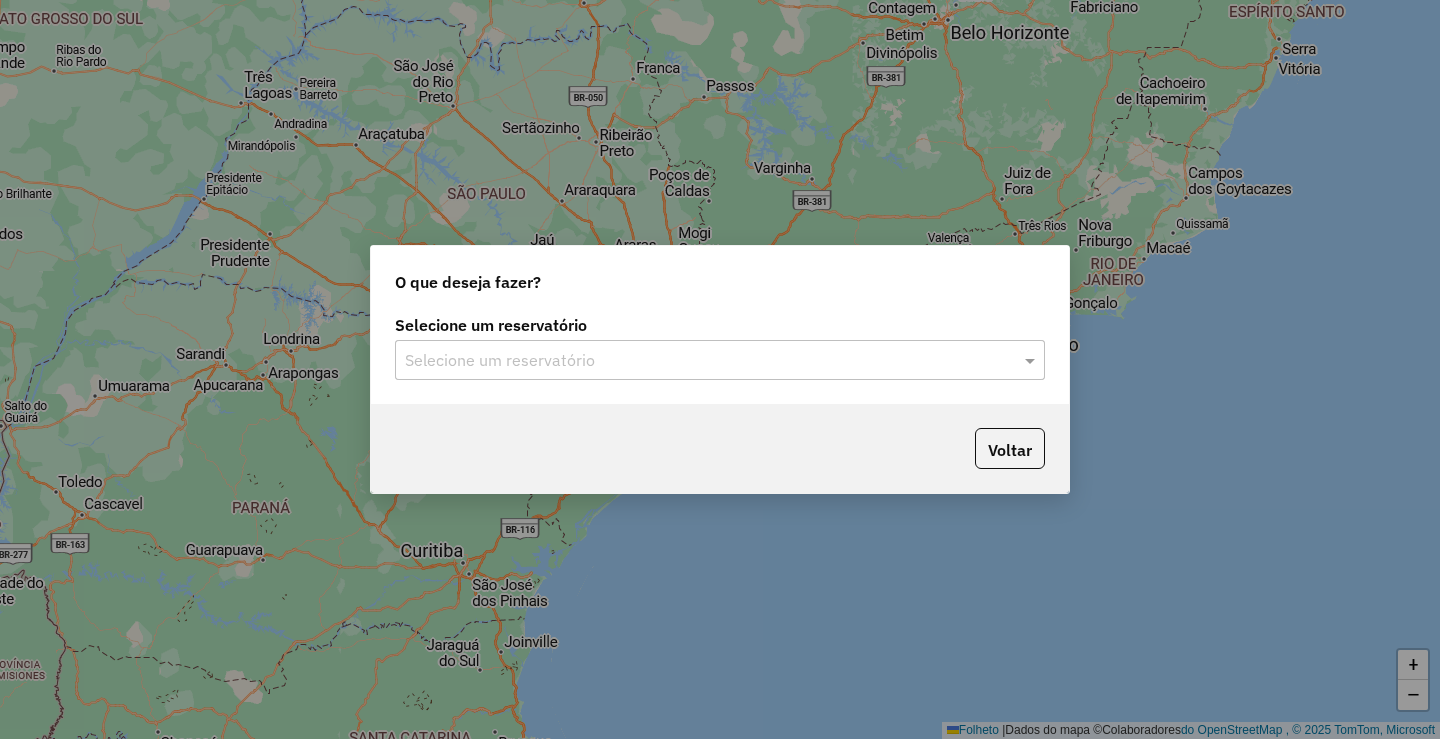click 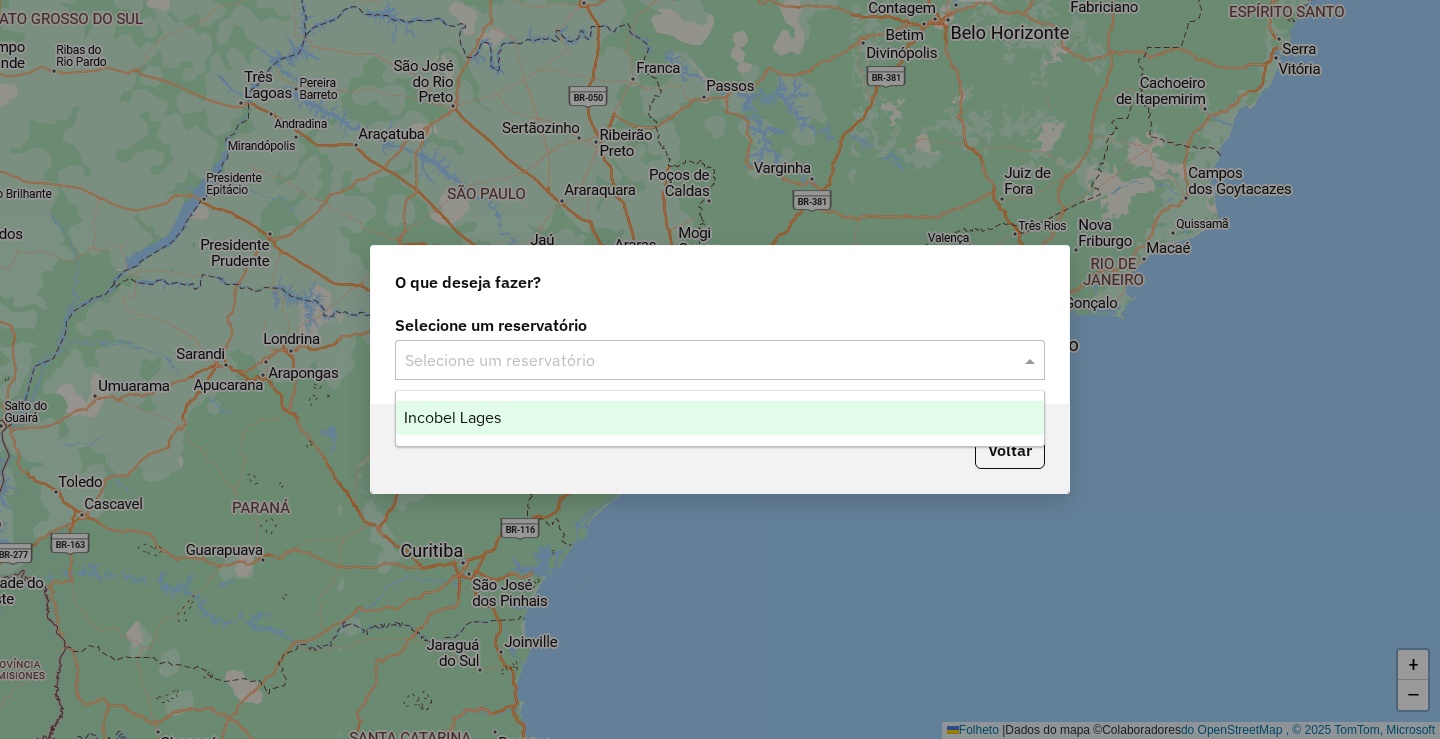 click on "Incobel Lages" at bounding box center [720, 418] 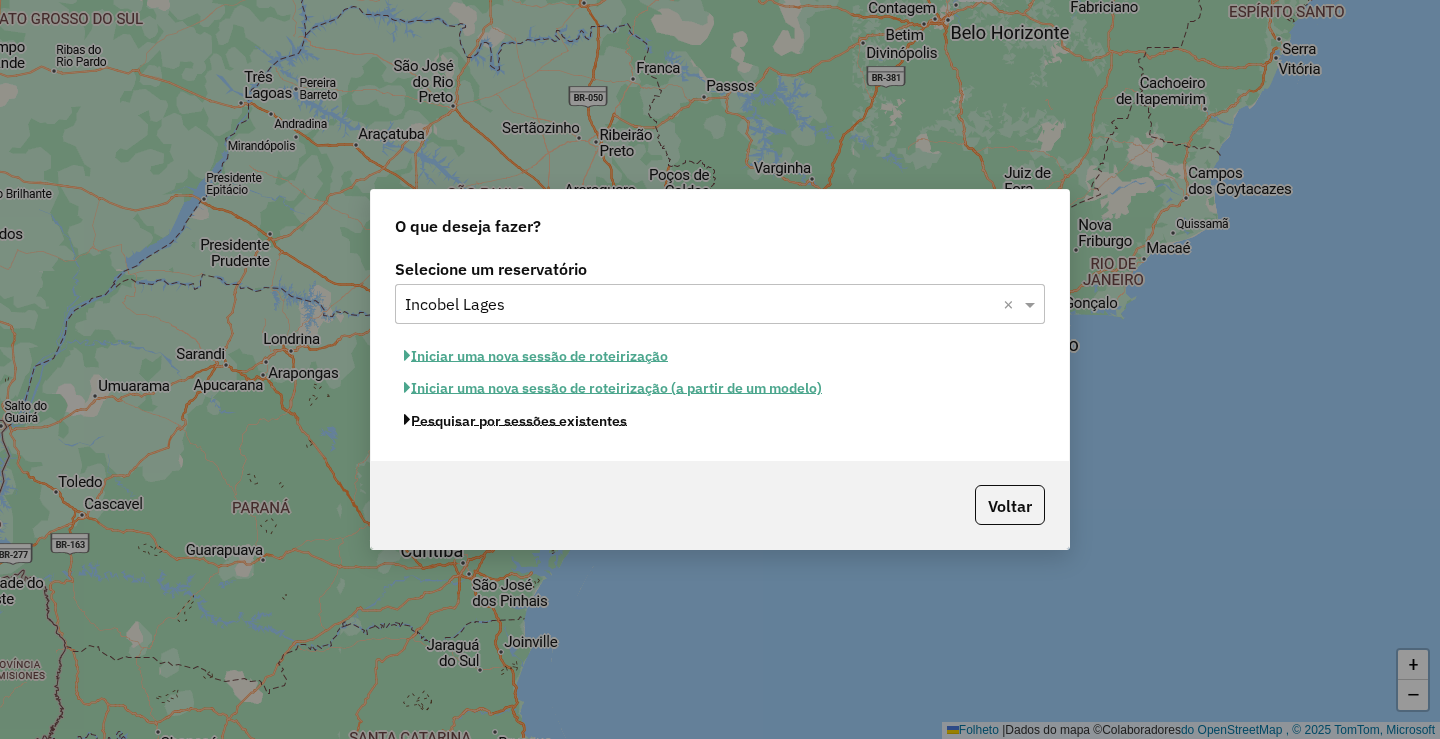 click on "Pesquisar por sessões existentes" 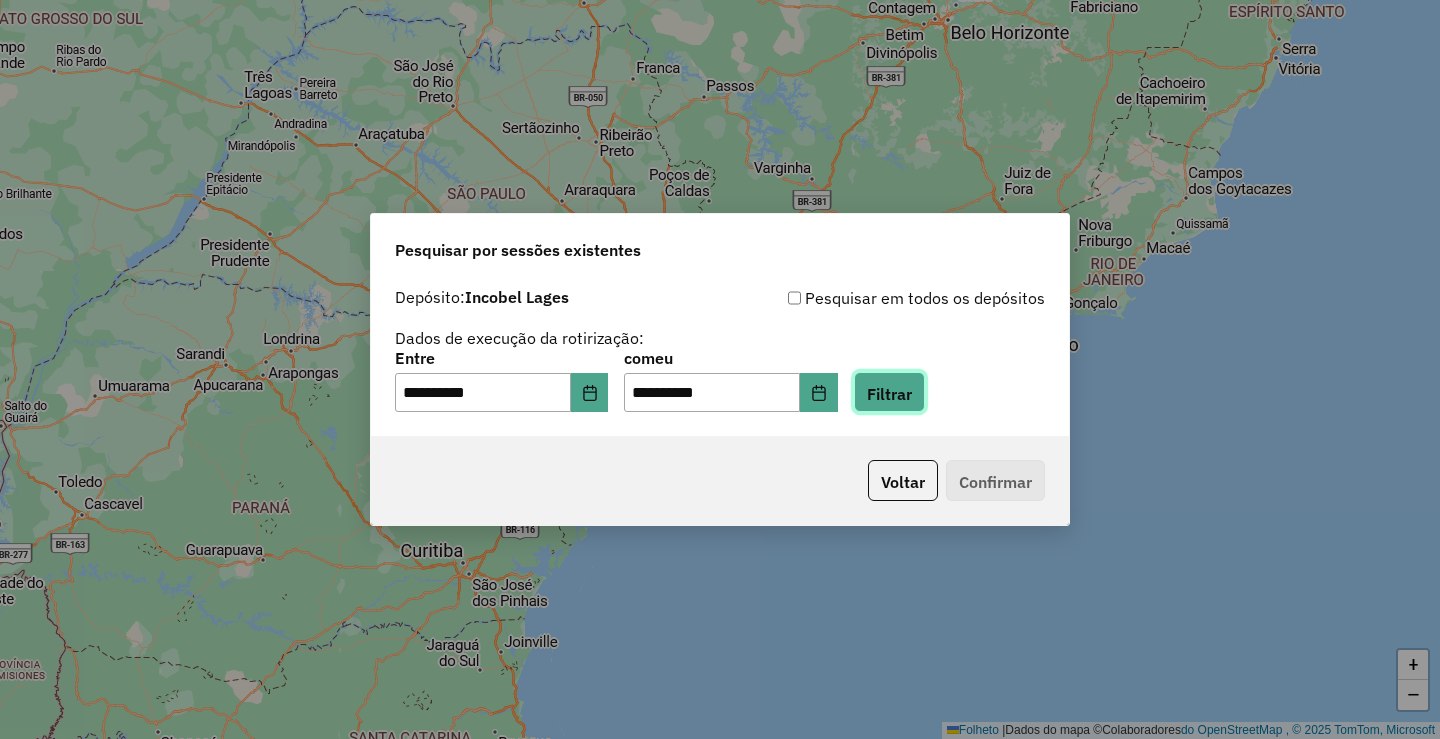 click on "Filtrar" 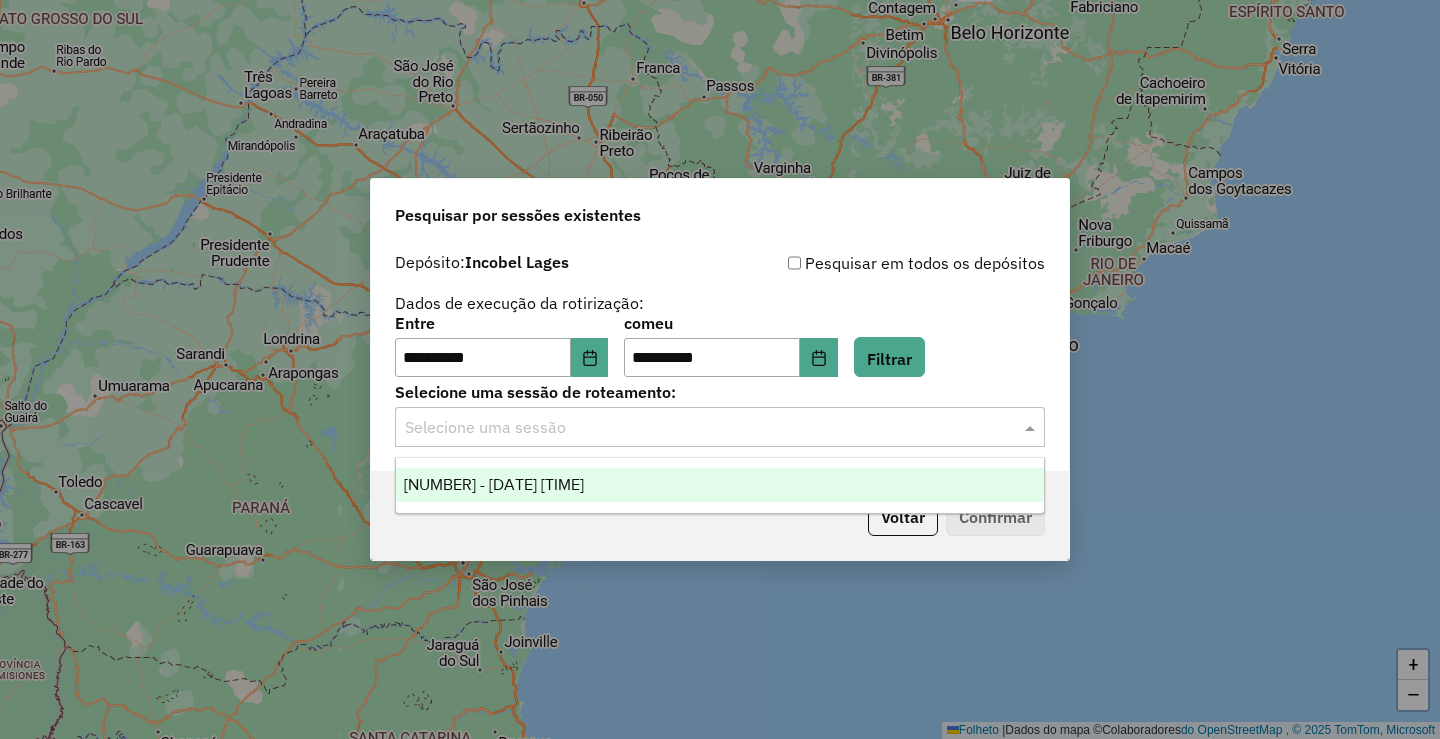 click 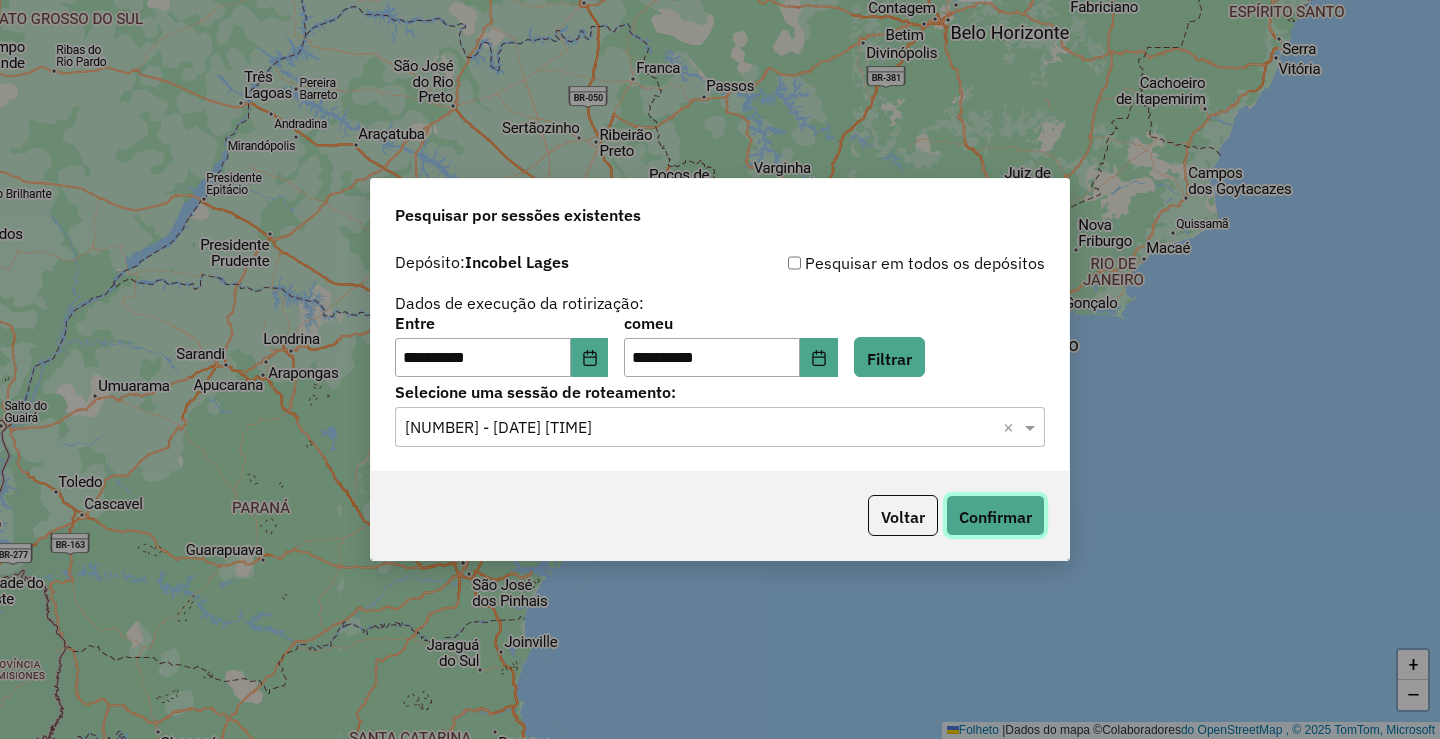 click on "Confirmar" 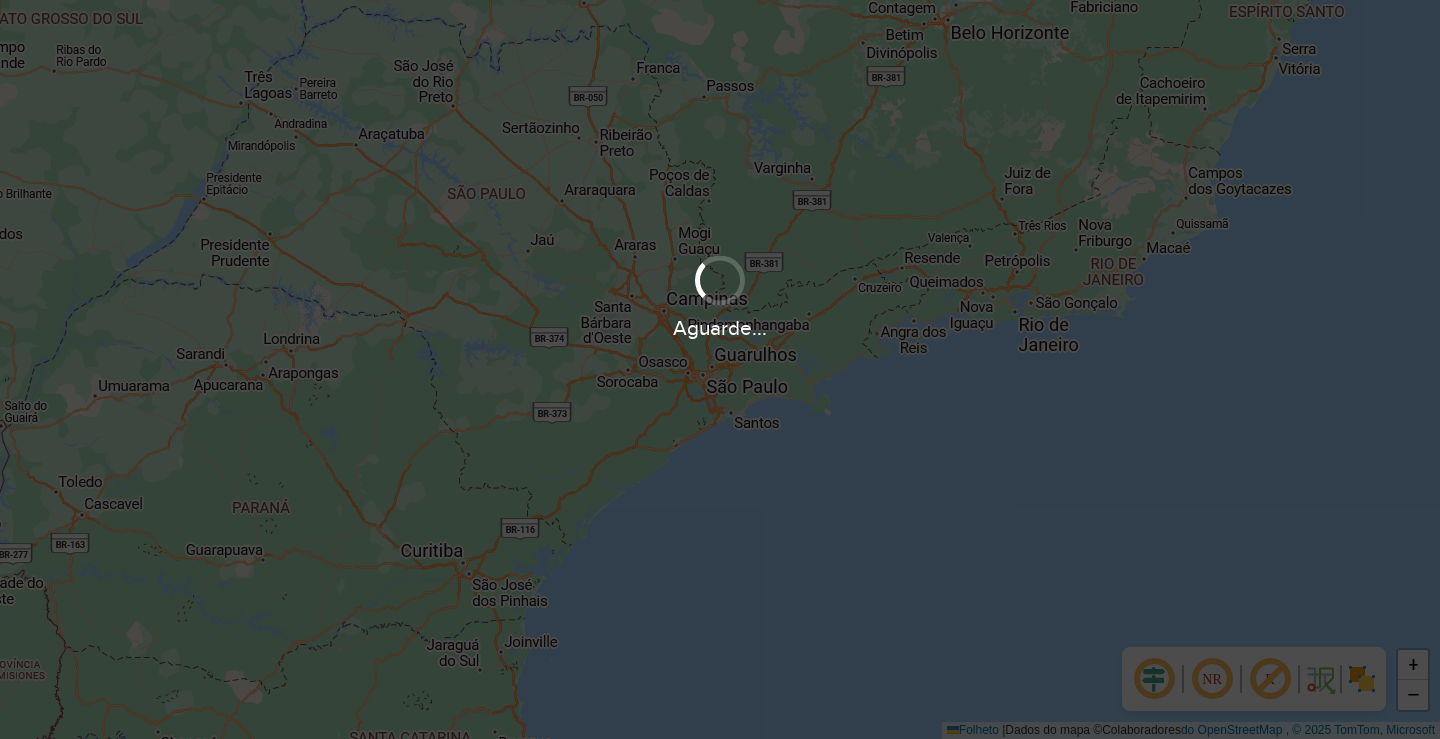 scroll, scrollTop: 0, scrollLeft: 0, axis: both 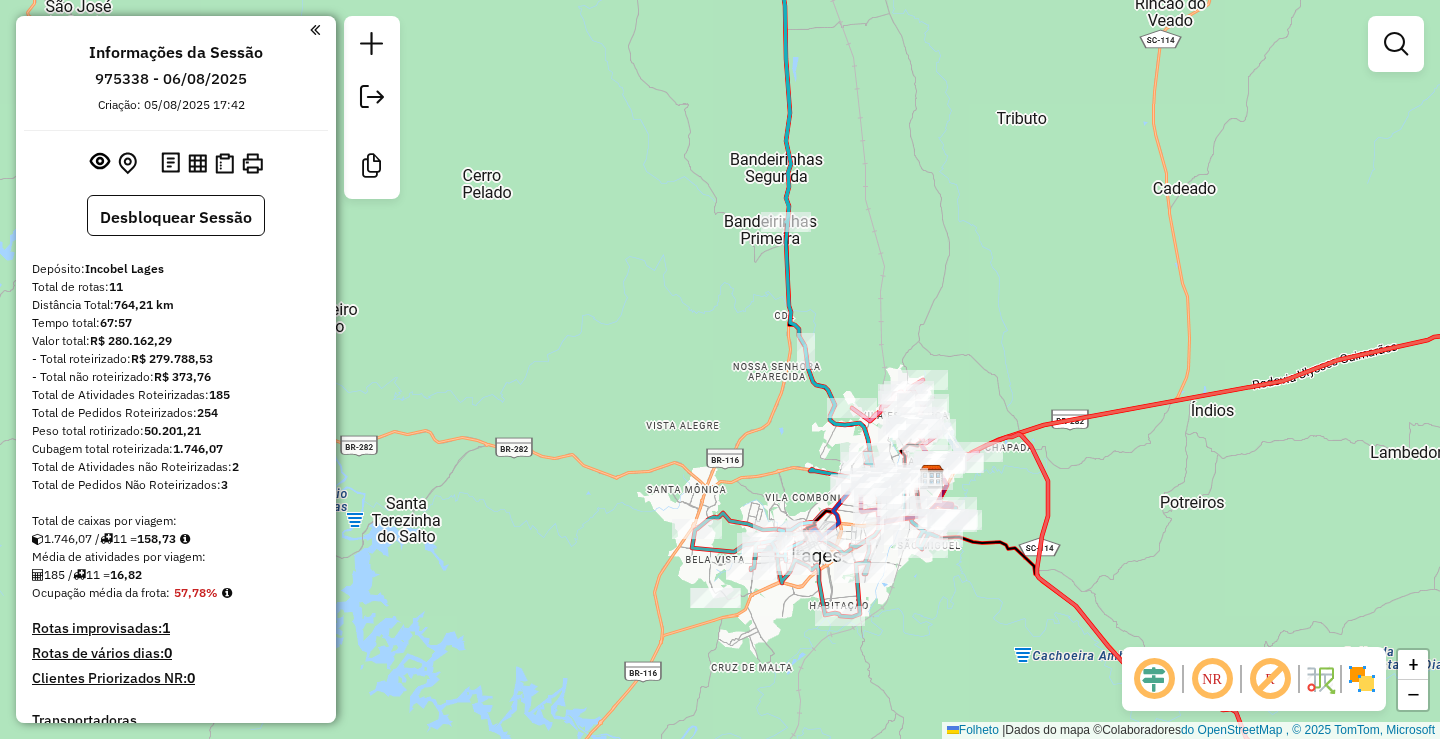 drag, startPoint x: 666, startPoint y: 383, endPoint x: 663, endPoint y: 358, distance: 25.179358 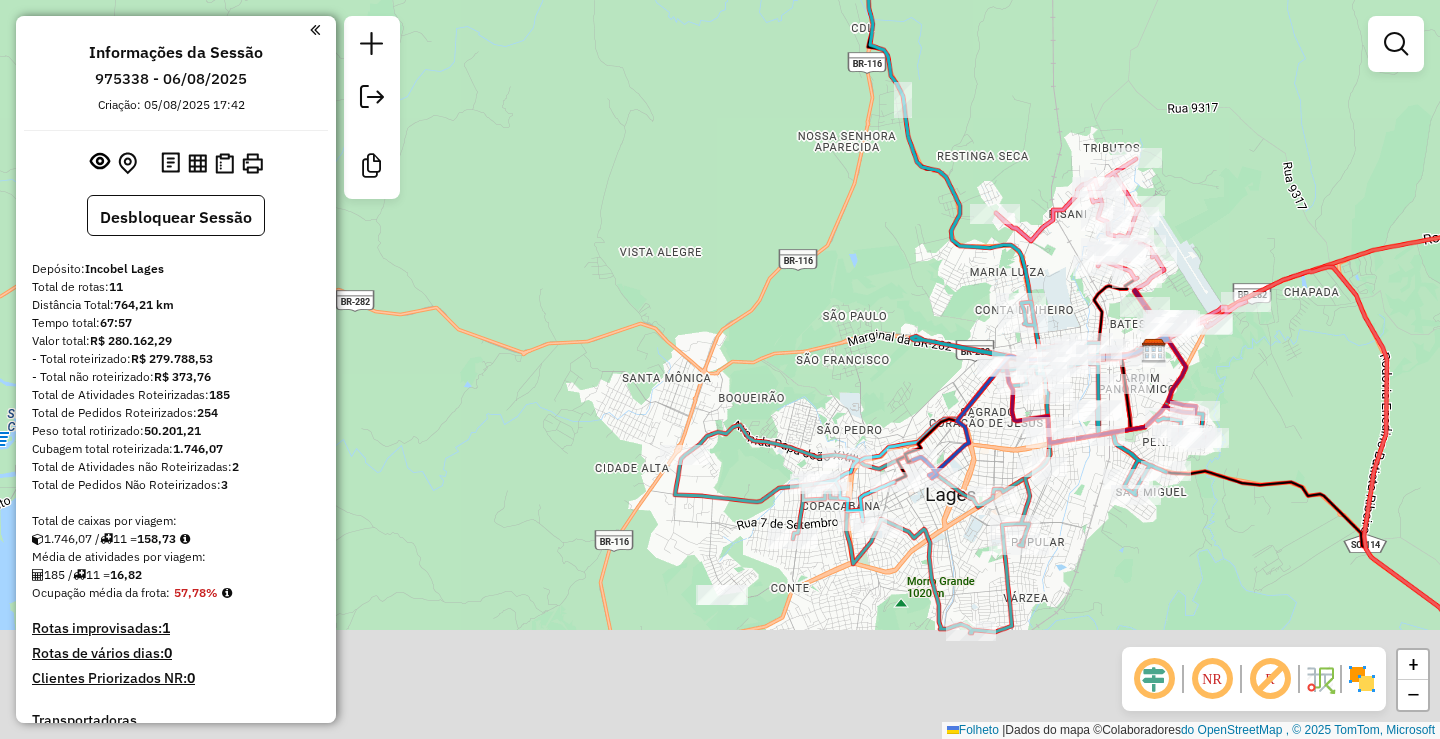 drag, startPoint x: 678, startPoint y: 357, endPoint x: 705, endPoint y: 374, distance: 31.906113 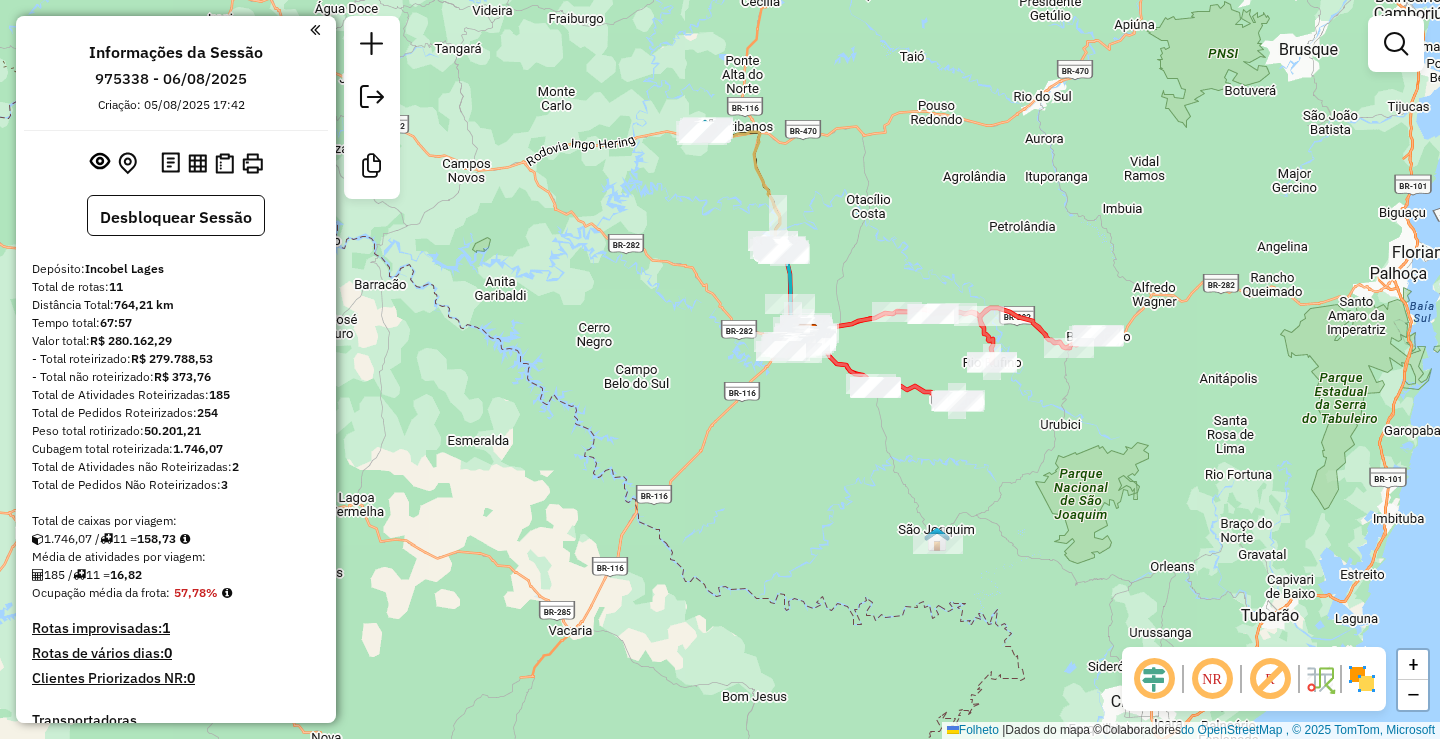 drag, startPoint x: 771, startPoint y: 269, endPoint x: 670, endPoint y: 301, distance: 105.9481 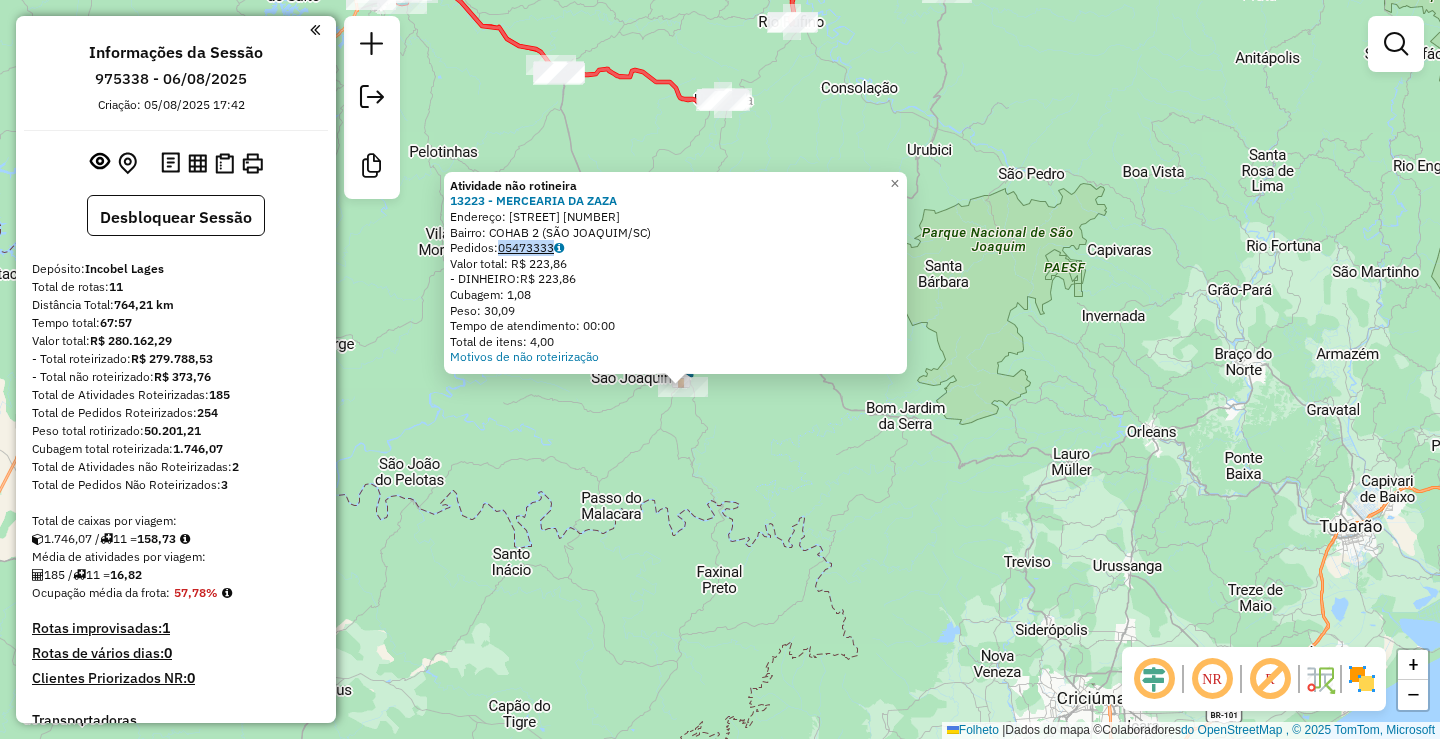 drag, startPoint x: 578, startPoint y: 245, endPoint x: 510, endPoint y: 247, distance: 68.0294 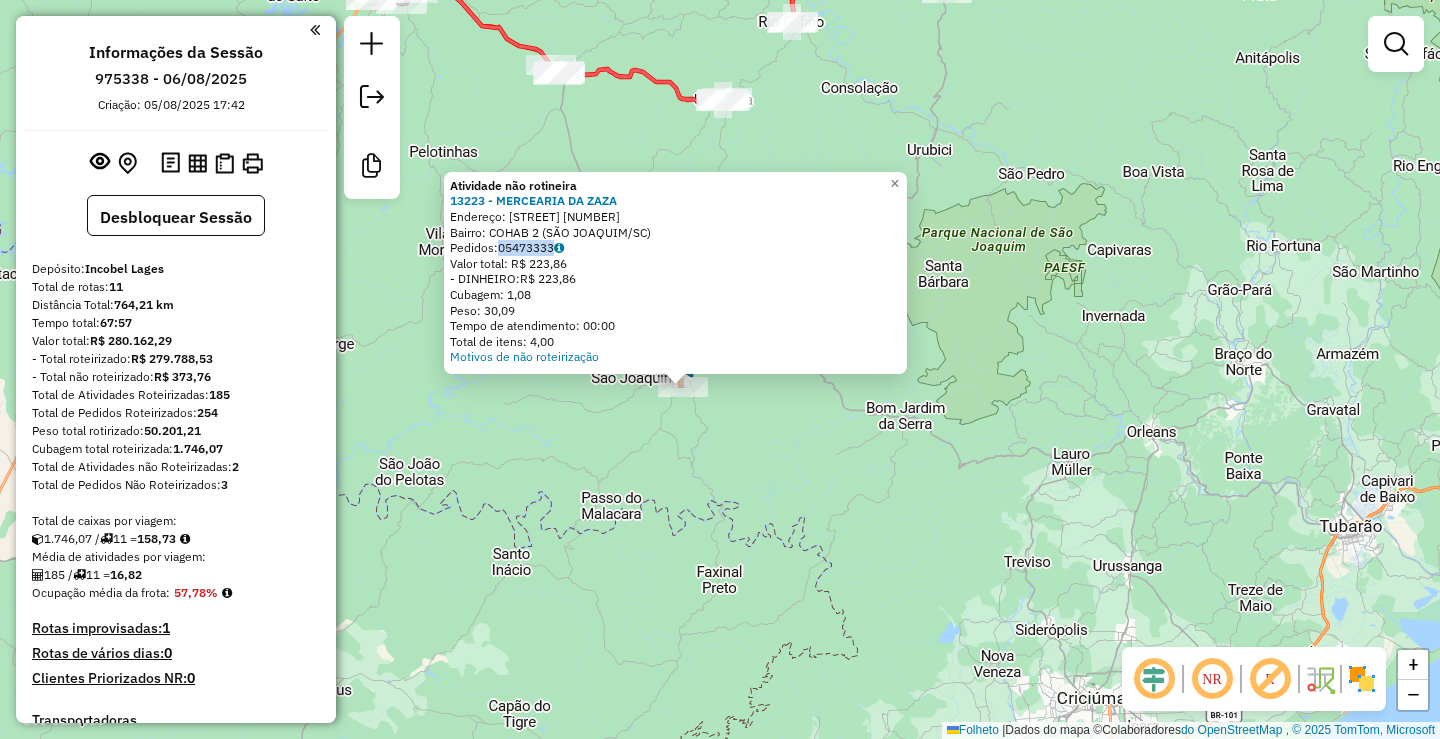 copy on "05473333" 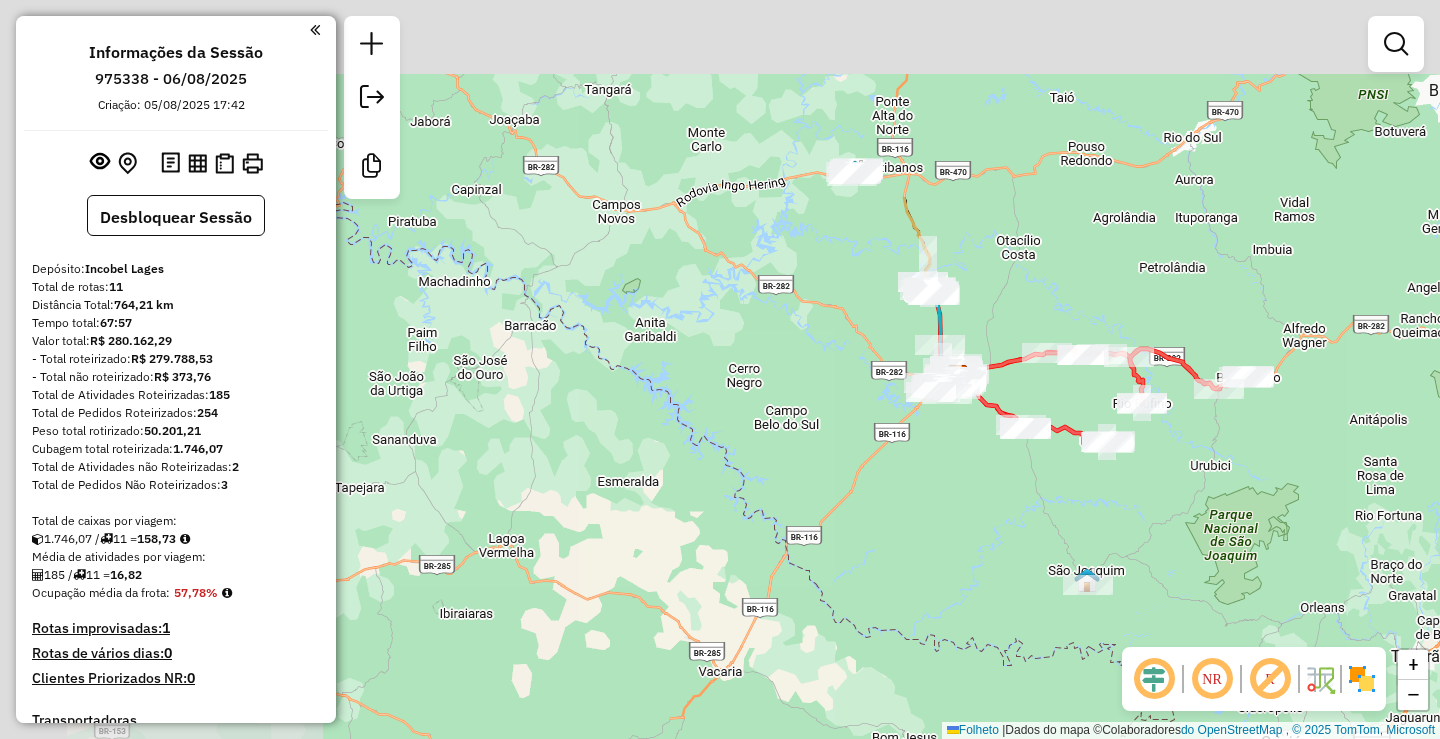 drag, startPoint x: 956, startPoint y: 452, endPoint x: 974, endPoint y: 469, distance: 24.758837 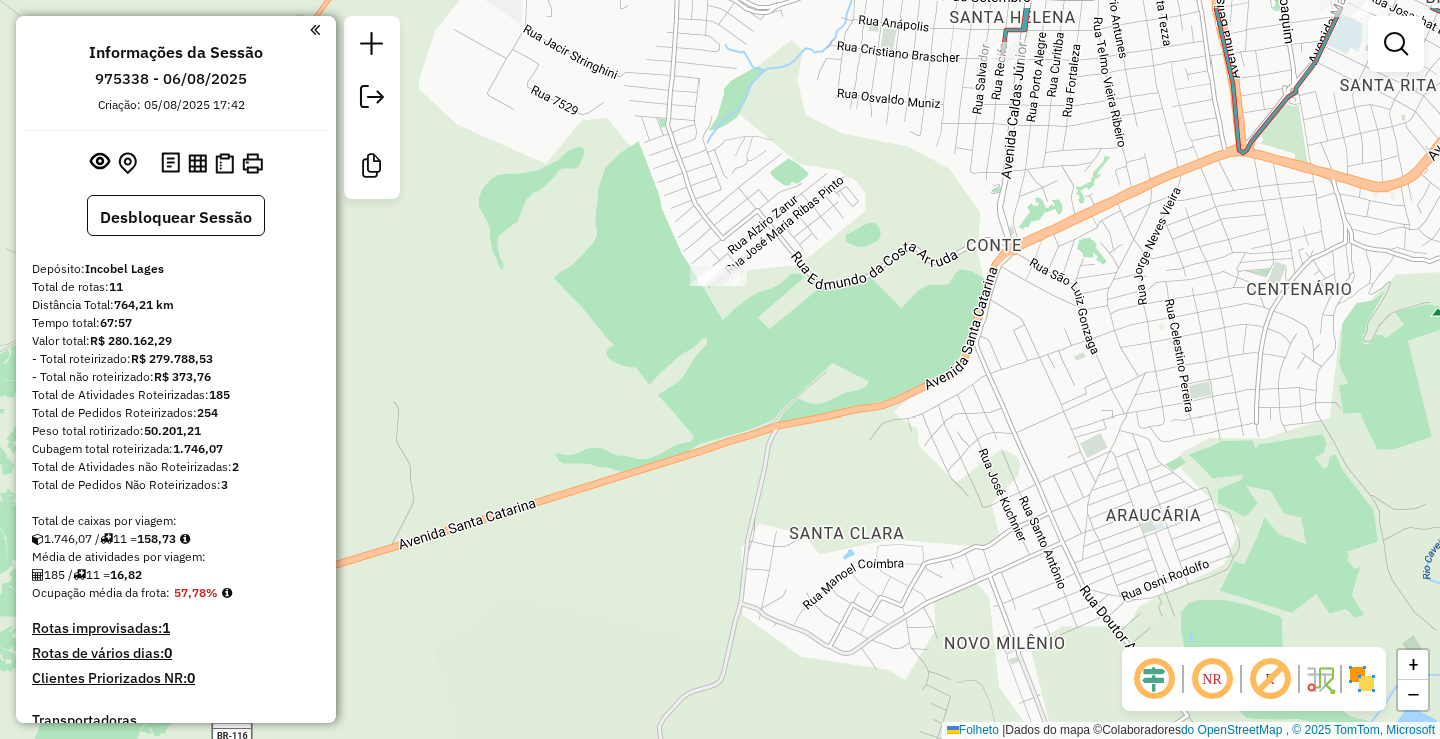 drag, startPoint x: 670, startPoint y: 252, endPoint x: 669, endPoint y: 364, distance: 112.00446 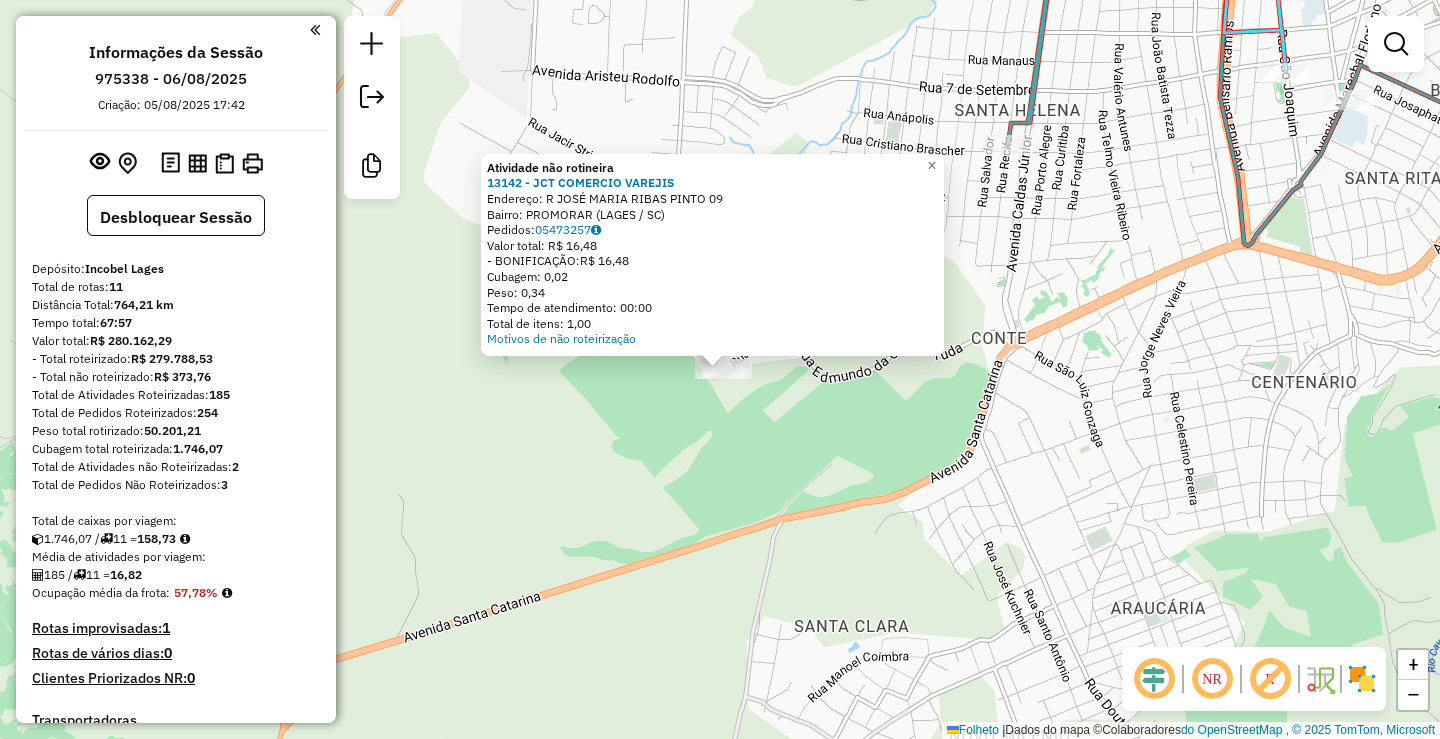 click on "Atividade não rotineira 13142 - JCT COMERCIO VAREJIS Endereço: R [STREET] [NUMBER] Bairro: [NEIGHBORHOOD] ([CITY] / [STATE]) Pedidos:  05473257 Valor total: R$ 16,48 - BONIFICAÇÃO:  R$ 16,48 Cubagem: 0,02 Peso: 0,34 Tempo de atendimento: 00:00 Total de itens: 1,00 Motivos de não roteirização × Janela de atendimento Grau de atendimento Capacidade Transportadoras Veículos Cliente Pedidos Rotas Selecione os dias da semana para filtrar as janelas de atendimento Segmento Ter Qua Qui Sexo Sáb Dom Informe o período da janela de atendimento: De: Comeu: Filtrar exatamente a janela do cliente Considerar janela de atendimento padrão Selecione os dias da semana para filtrar as notas de atendimento Segmento Ter Qua Qui Sexo Sáb Dom Considerar clientes sem dia de atendimento cadastrado Clientes fora do dia de atendimento selecionado Filtre as atividades entre os valores definidos abaixo: Peso mínimo: Peso máximo: Cubagem mínima: Cubagem máxima: De: Comeu: De: Comeu: Transportadora: Selecione um ou mais itens" 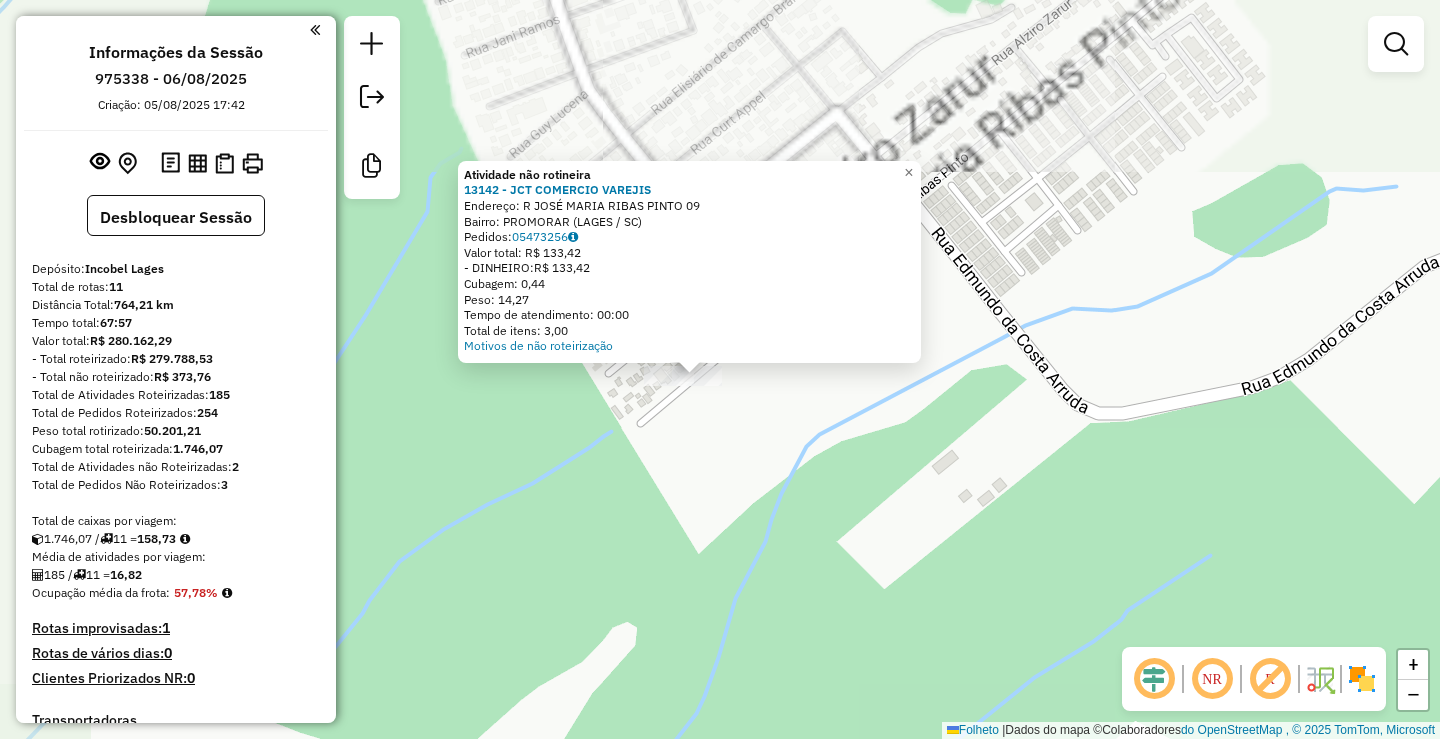 drag, startPoint x: 743, startPoint y: 373, endPoint x: 809, endPoint y: 486, distance: 130.86252 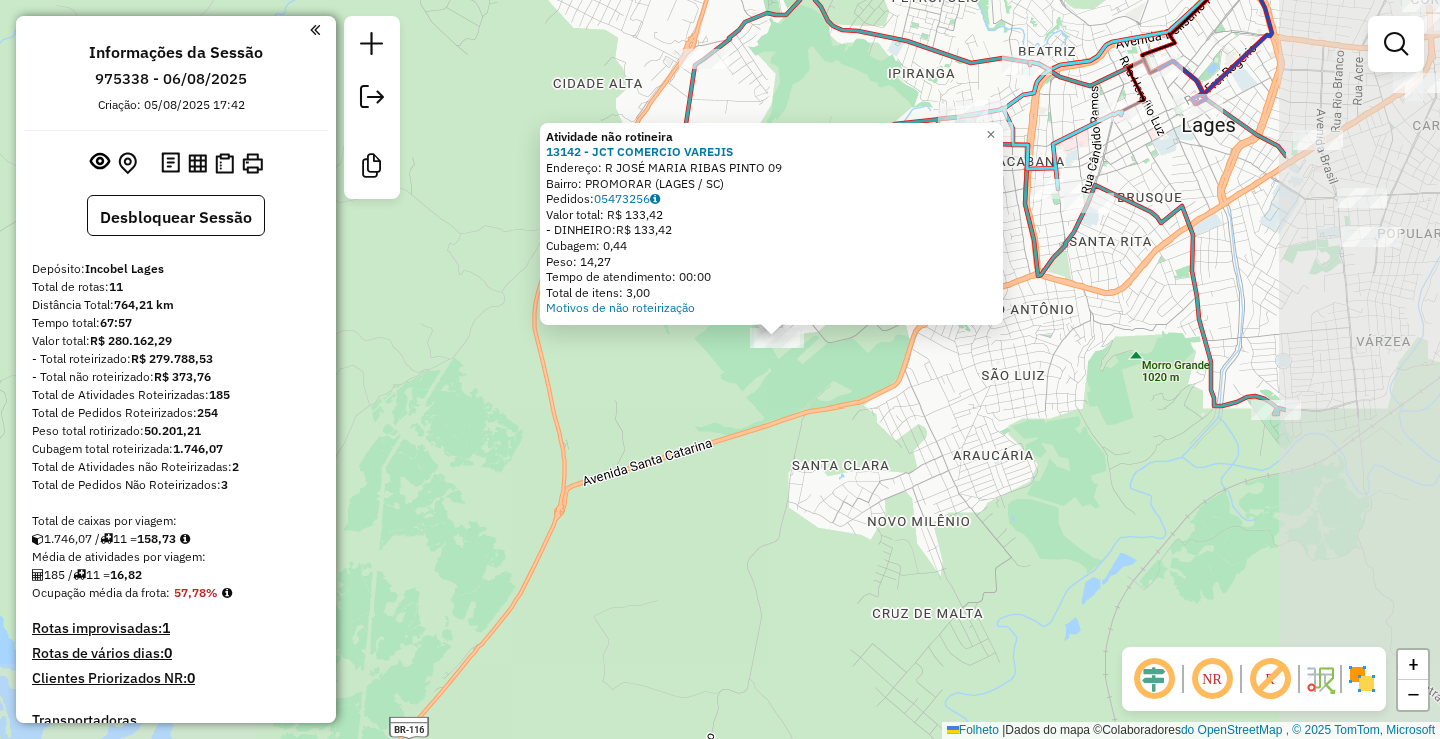 drag, startPoint x: 965, startPoint y: 305, endPoint x: 897, endPoint y: 361, distance: 88.09086 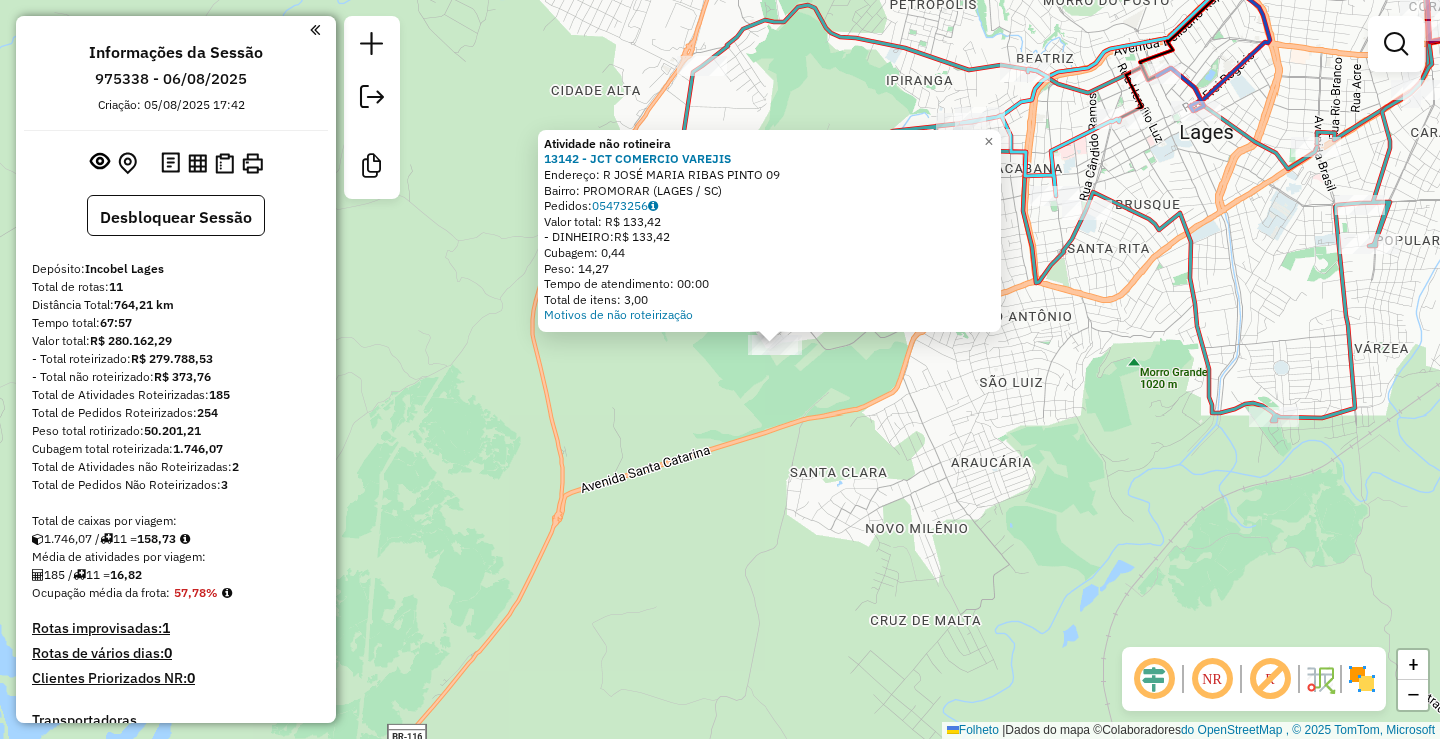 click on "Atividade não rotineira 13142 - JCT COMERCIO VAREJIS Endereço: R [STREET] [NUMBER] Bairro: [NEIGHBORHOOD] ([CITY] / [STATE]) Pedidos:  05473256 Valor total: R$ 133,42 - DINHEIRO:  R$ 133,42 Cubagem: 0,44 Peso: 14,27 Tempo de atendimento: 00:00 Total de itens: 3,00 Motivos de não roteirização × Janela de atendimento Grau de atendimento Capacidade Transportadoras Veículos Cliente Pedidos Rotas Selecione os dias da semana para filtrar as janelas de atendimento Segmento Ter Qua Qui Sexo Sáb Dom Informe o período da janela de atendimento: De: Comeu: Filtrar exatamente a janela do cliente Considerar janela de atendimento padrão Selecione os dias da semana para filtrar as notas de atendimento Segmento Ter Qua Qui Sexo Sáb Dom Considerar clientes sem dia de atendimento cadastrado Clientes fora do dia de atendimento selecionado Filtre as atividades entre os valores definidos abaixo: Peso mínimo: Peso máximo: Cubagem mínima: Cubagem máxima: De: Comeu: De: Comeu: Transportadora: Selecione um ou mais itens +" 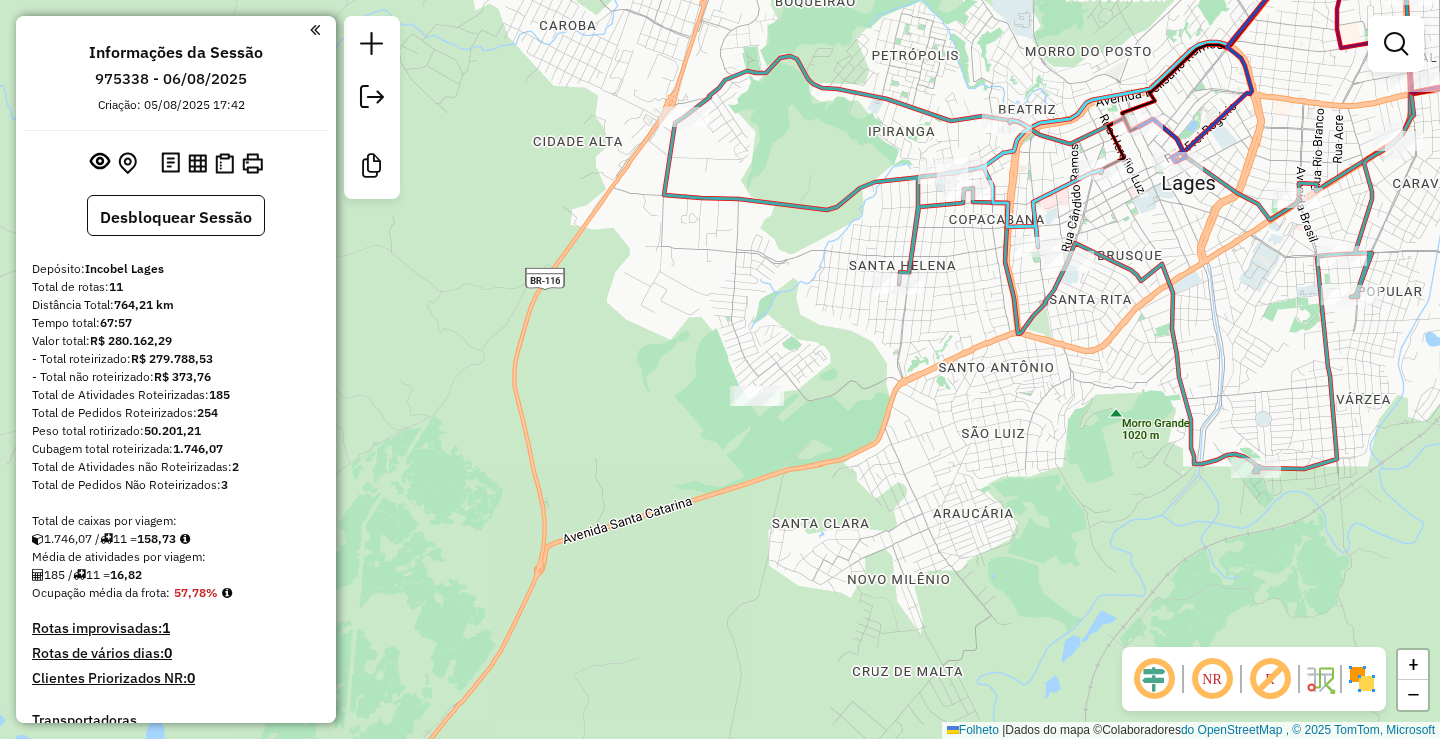 drag, startPoint x: 863, startPoint y: 340, endPoint x: 859, endPoint y: 352, distance: 12.649111 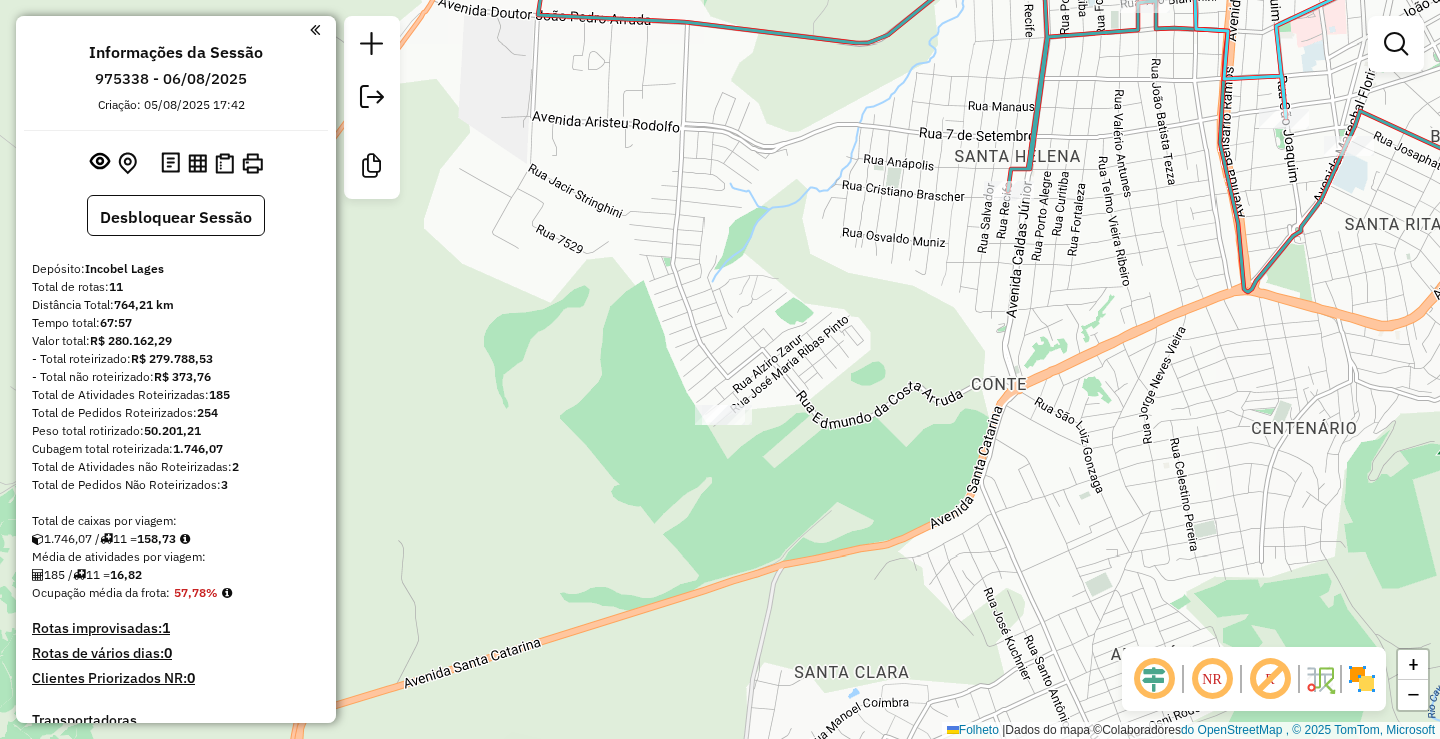 drag, startPoint x: 829, startPoint y: 384, endPoint x: 906, endPoint y: 336, distance: 90.73588 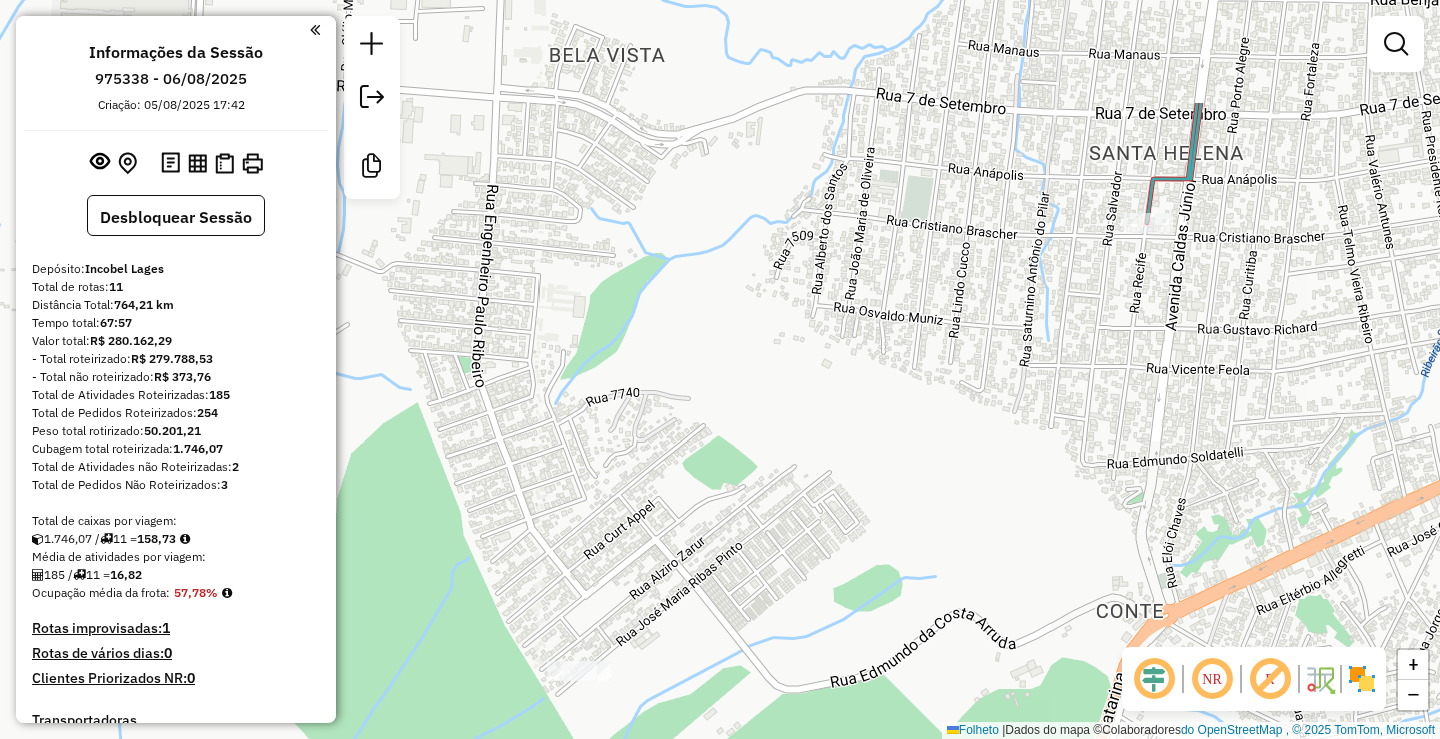 drag, startPoint x: 845, startPoint y: 314, endPoint x: 852, endPoint y: 462, distance: 148.16545 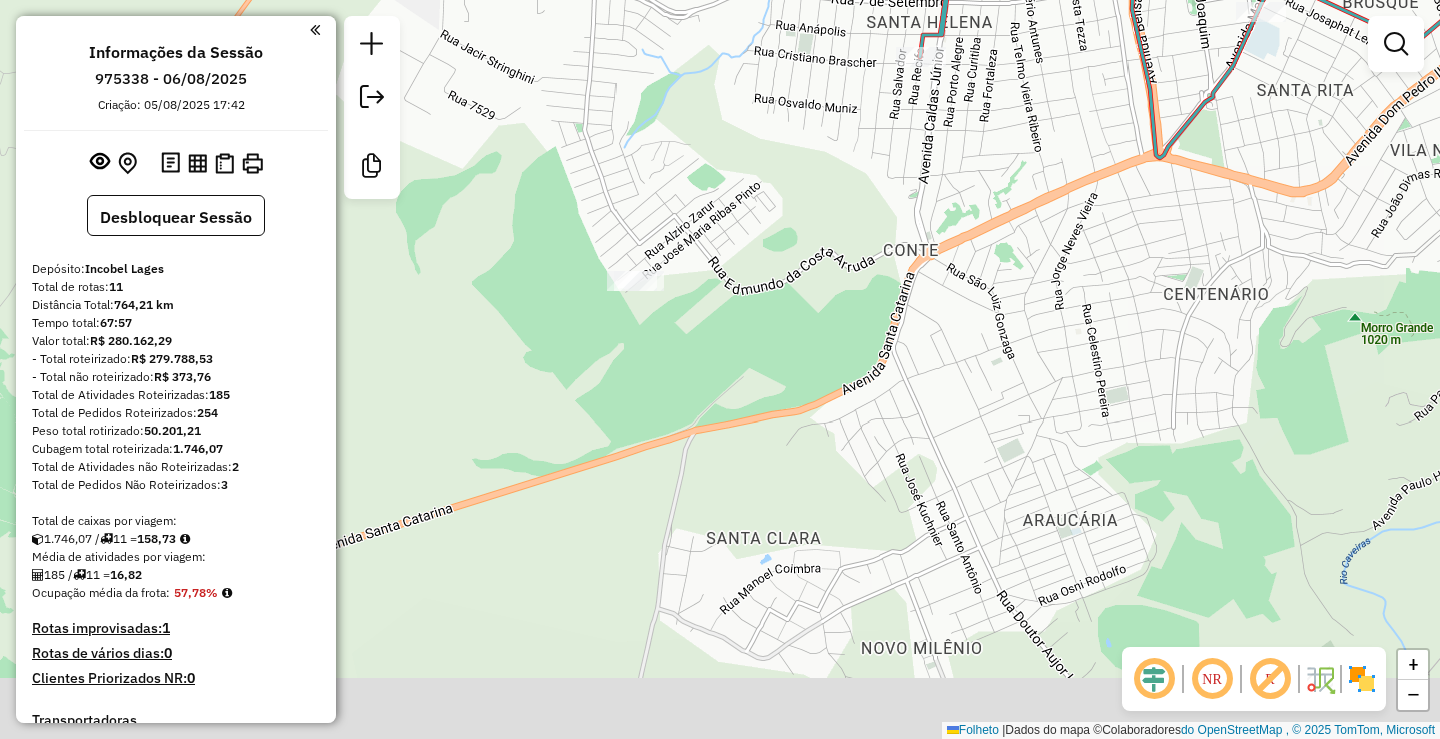 drag, startPoint x: 894, startPoint y: 378, endPoint x: 942, endPoint y: 83, distance: 298.87958 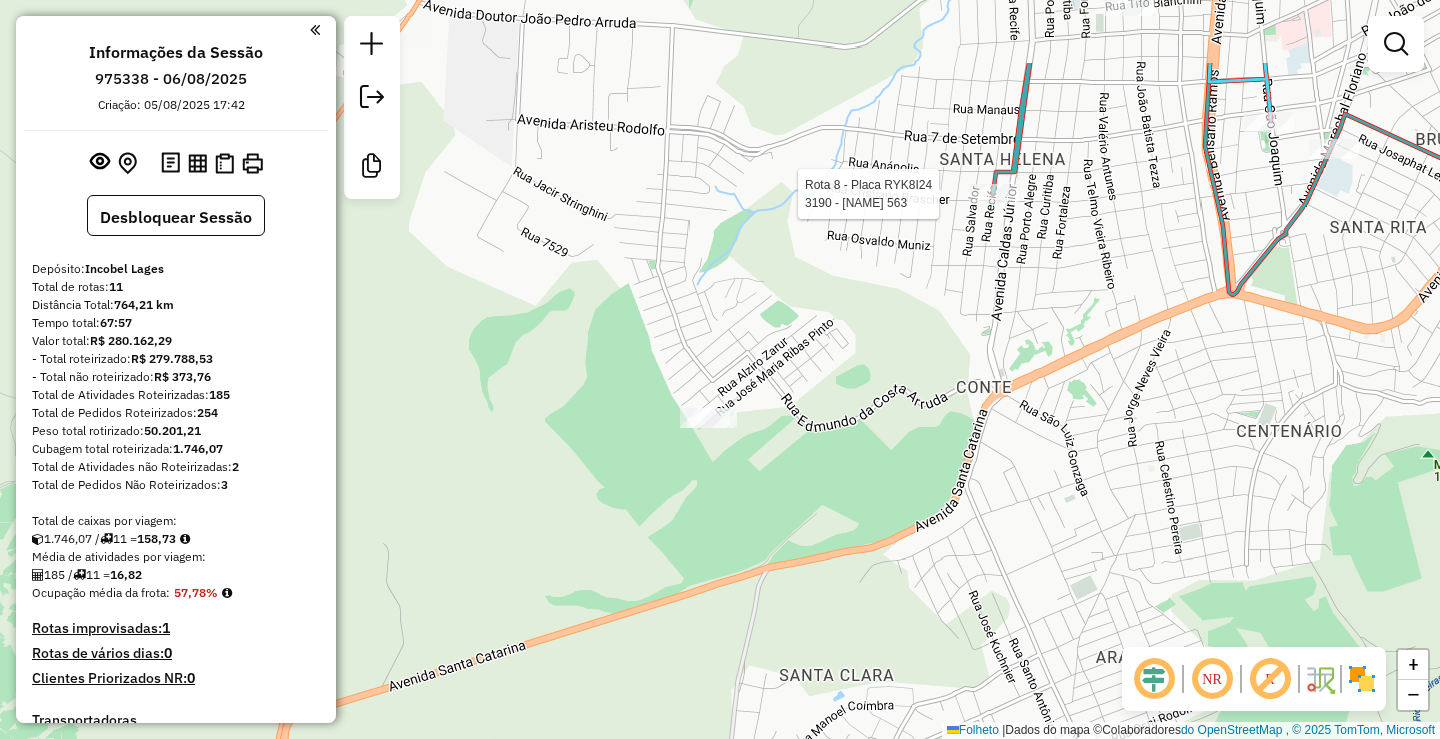 drag, startPoint x: 943, startPoint y: 333, endPoint x: 1018, endPoint y: 491, distance: 174.89711 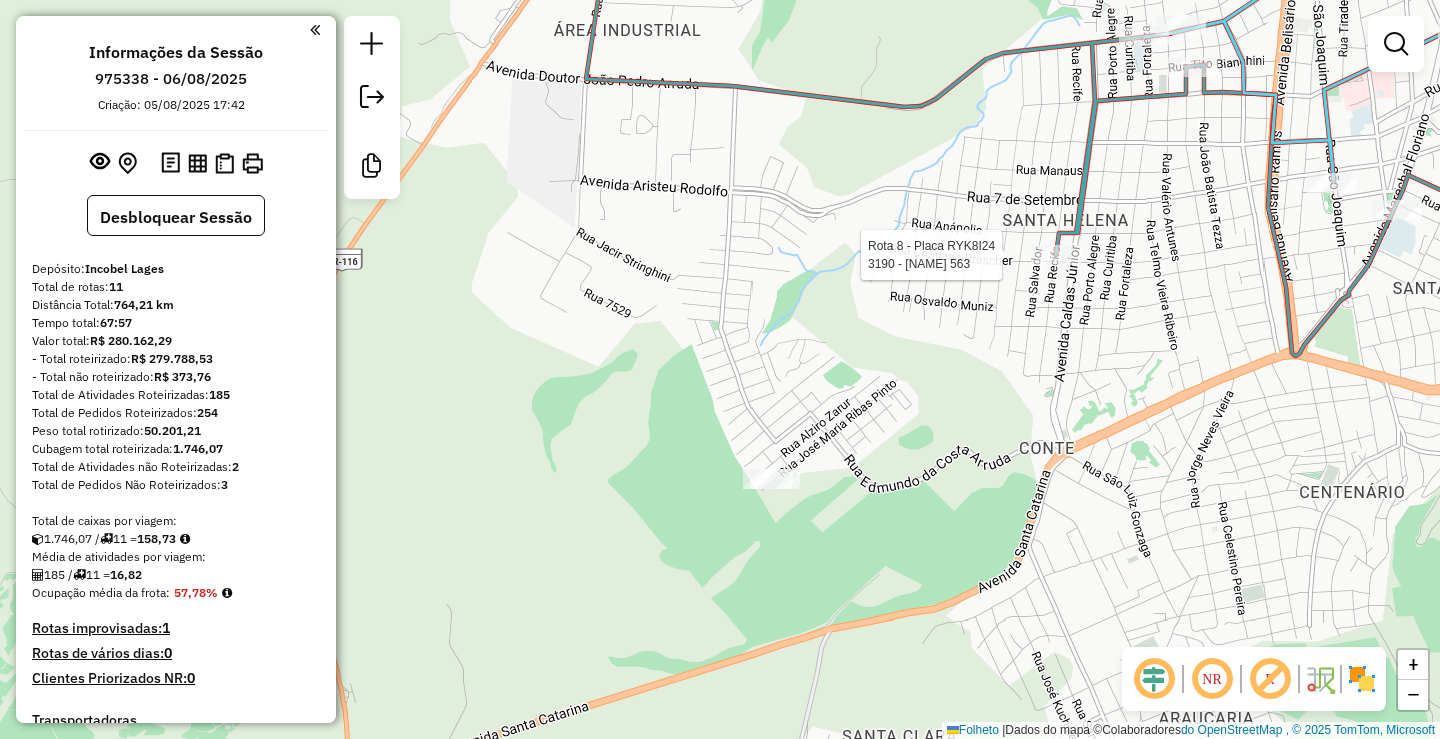 drag, startPoint x: 965, startPoint y: 412, endPoint x: 998, endPoint y: 456, distance: 55 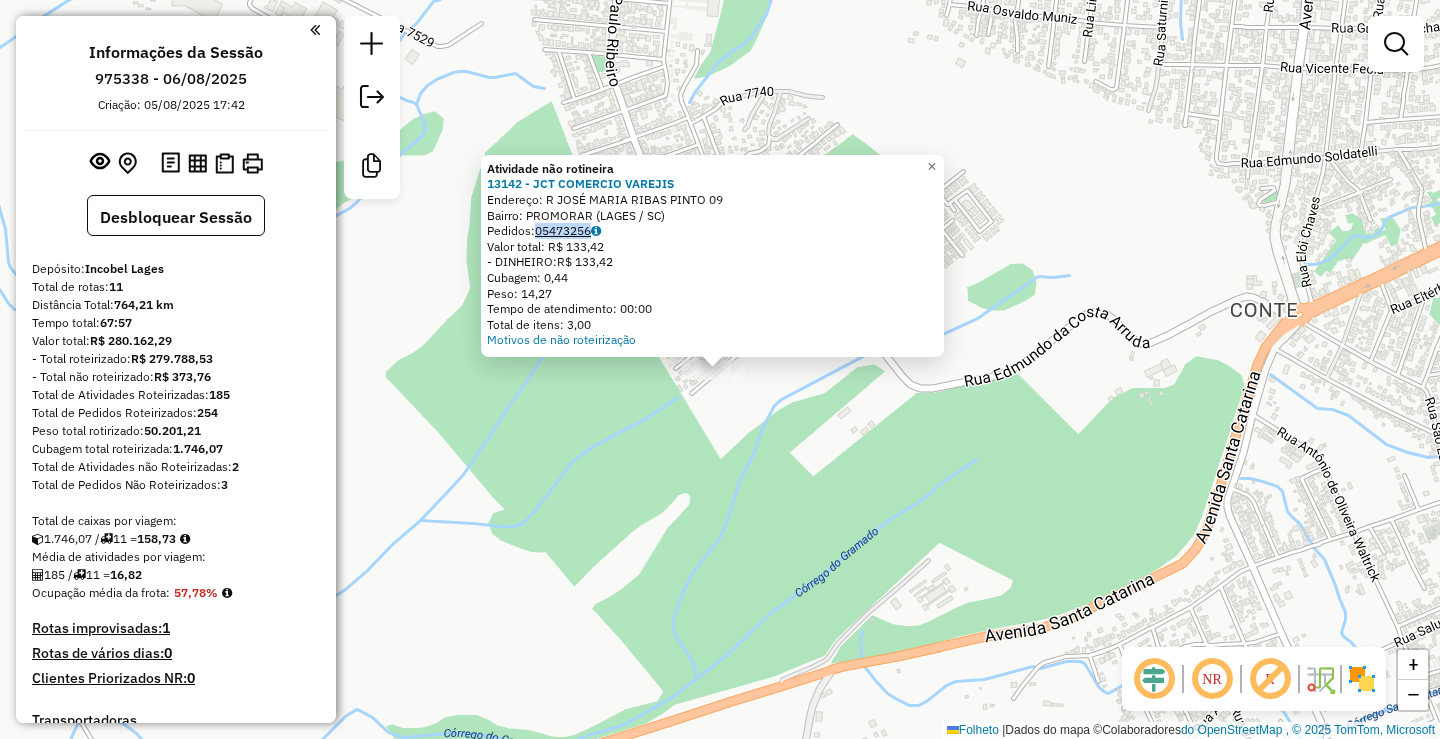 drag, startPoint x: 620, startPoint y: 231, endPoint x: 545, endPoint y: 231, distance: 75 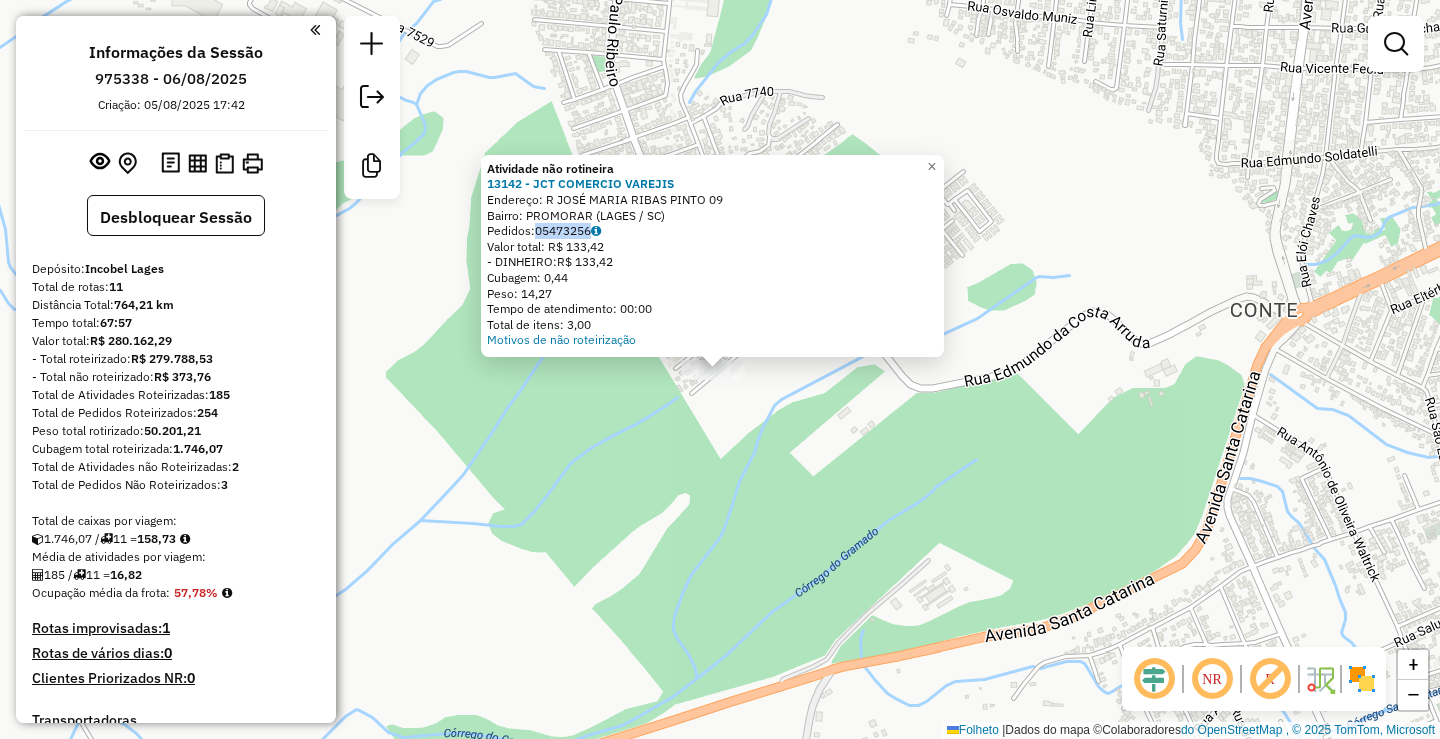 copy on "05473256" 